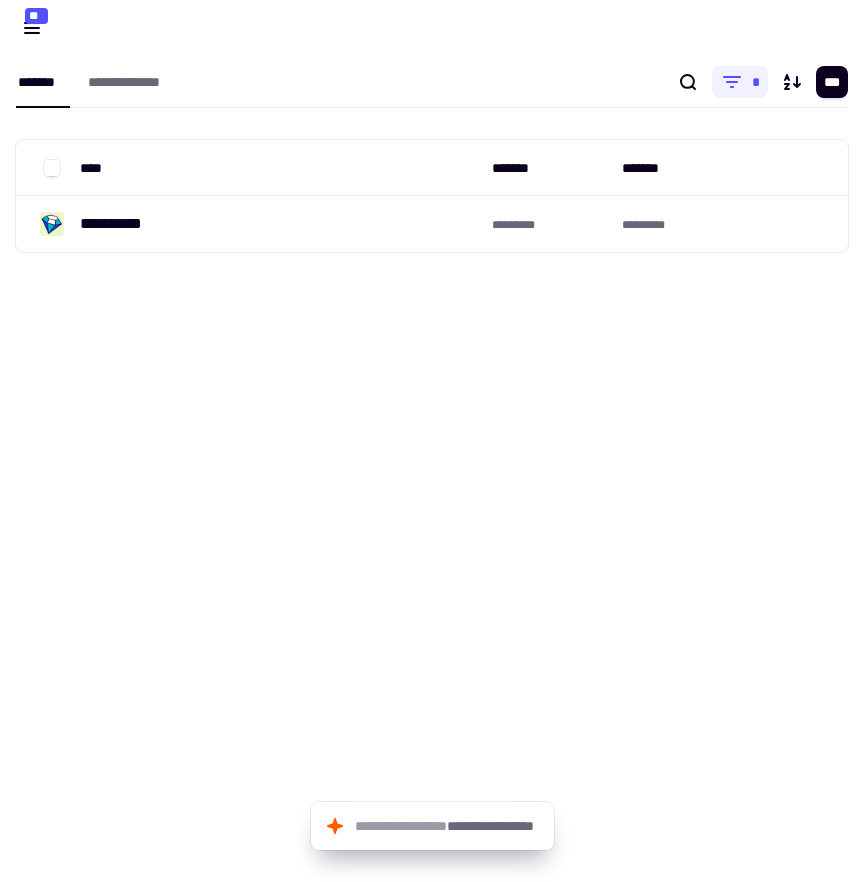 scroll, scrollTop: 0, scrollLeft: 0, axis: both 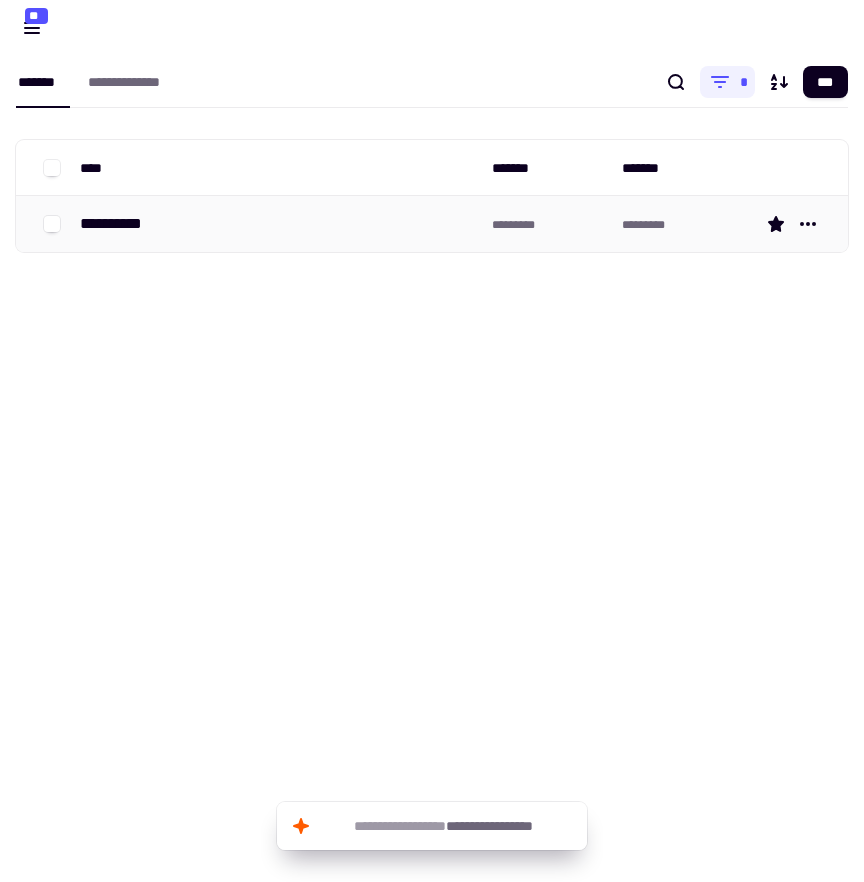click on "**********" at bounding box center [119, 224] 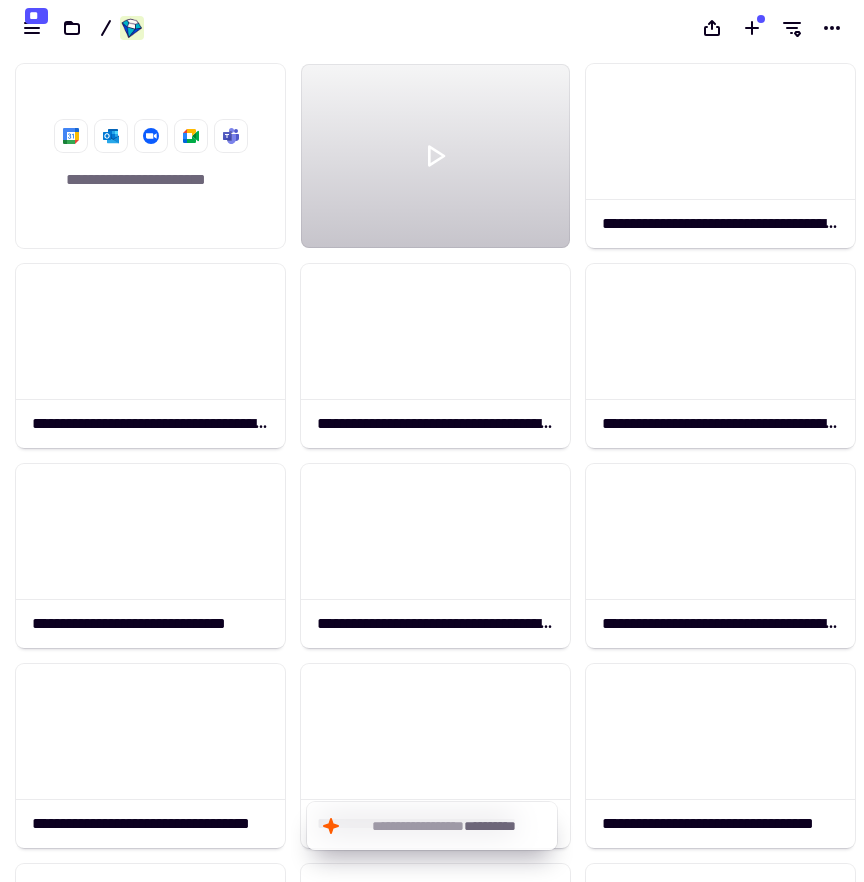scroll, scrollTop: 16, scrollLeft: 16, axis: both 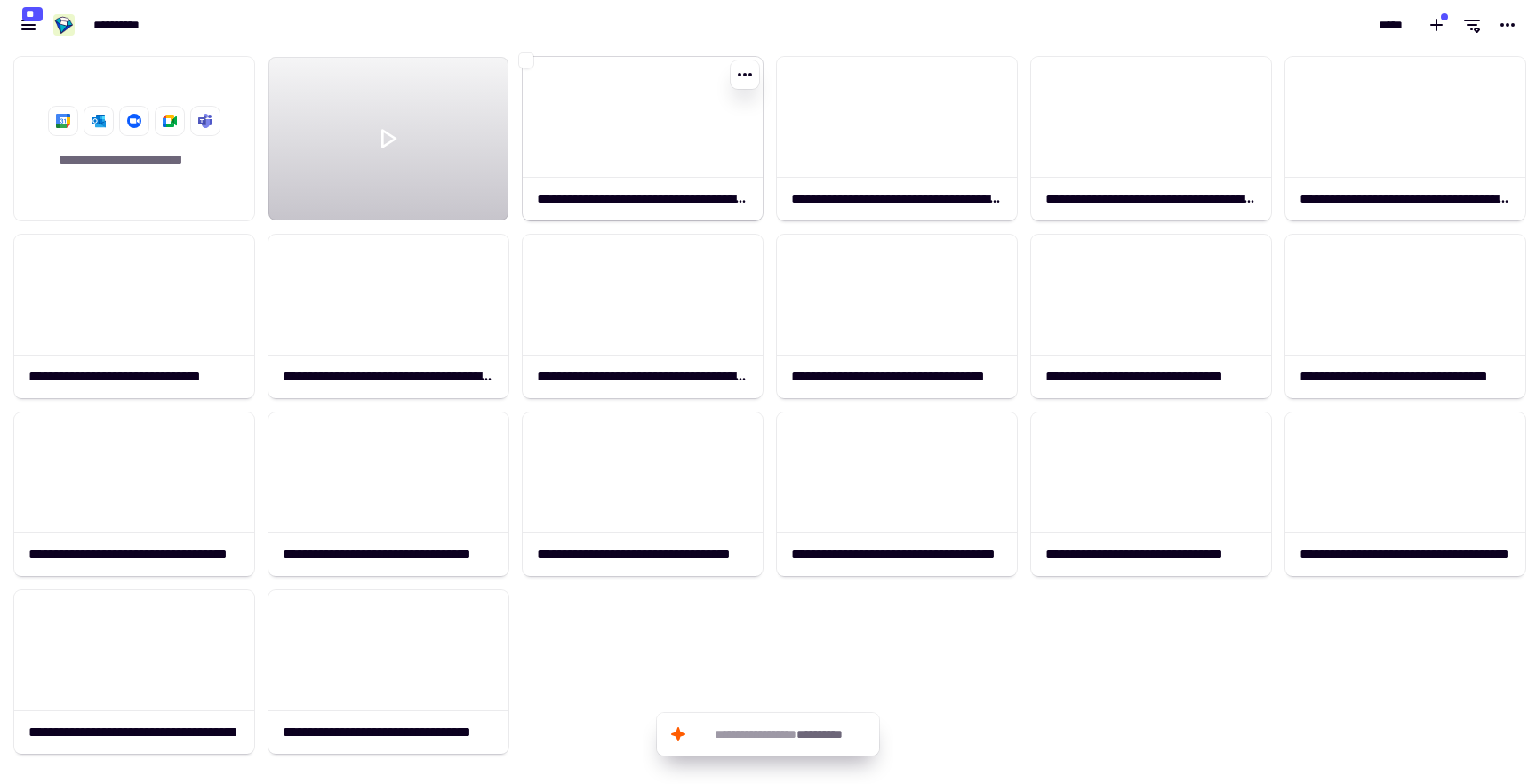 click 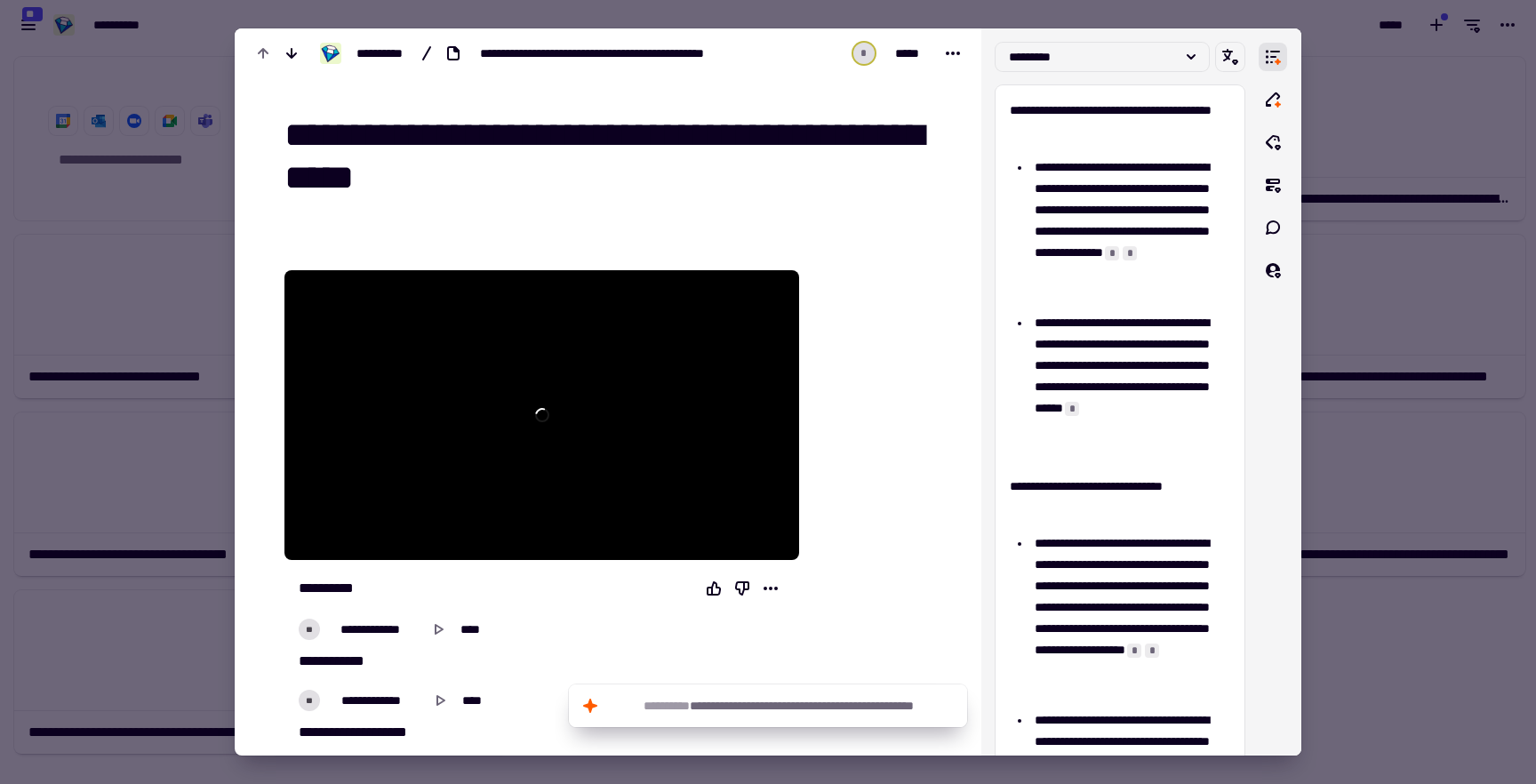 click at bounding box center (877, 13773) 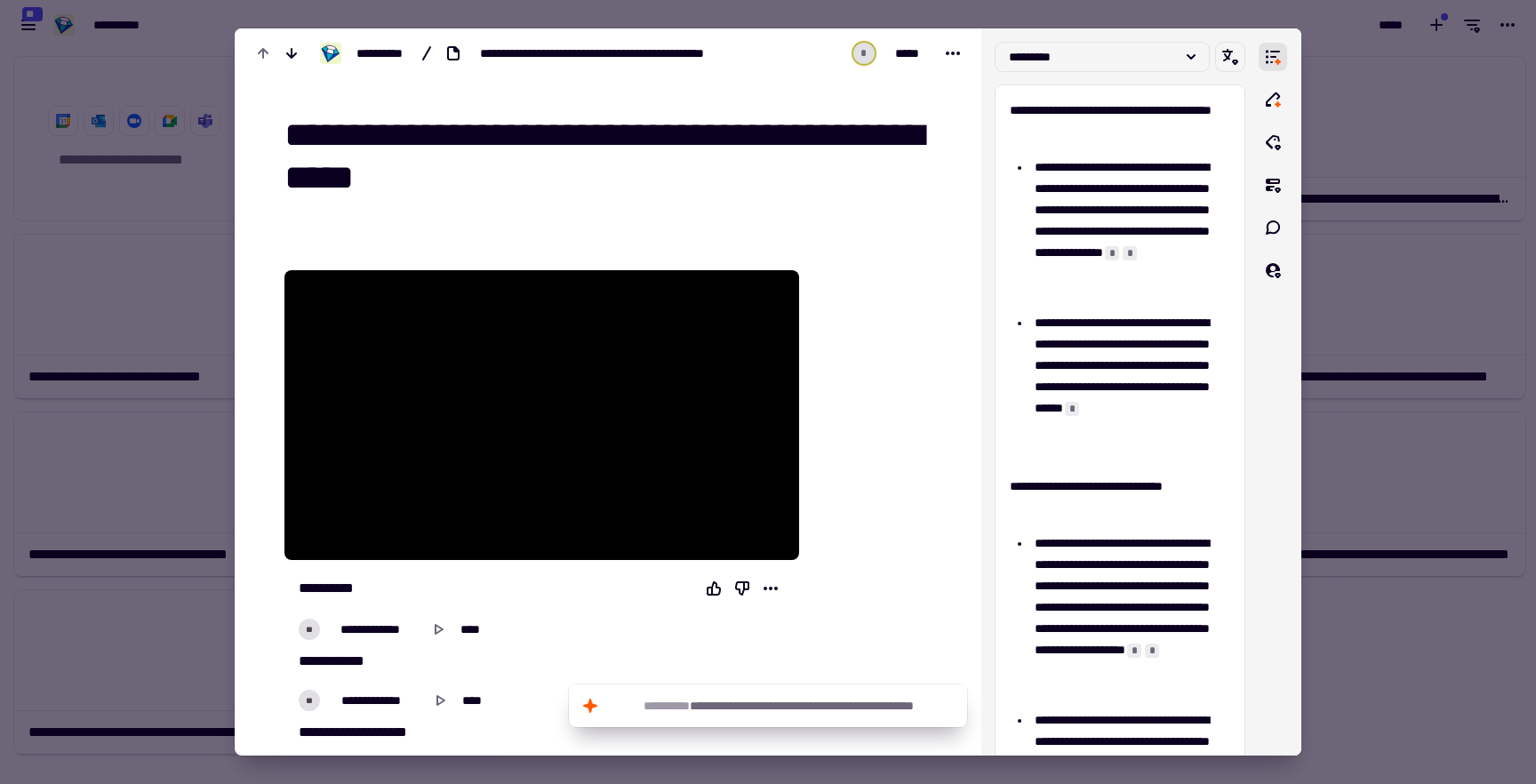 click at bounding box center [877, 13773] 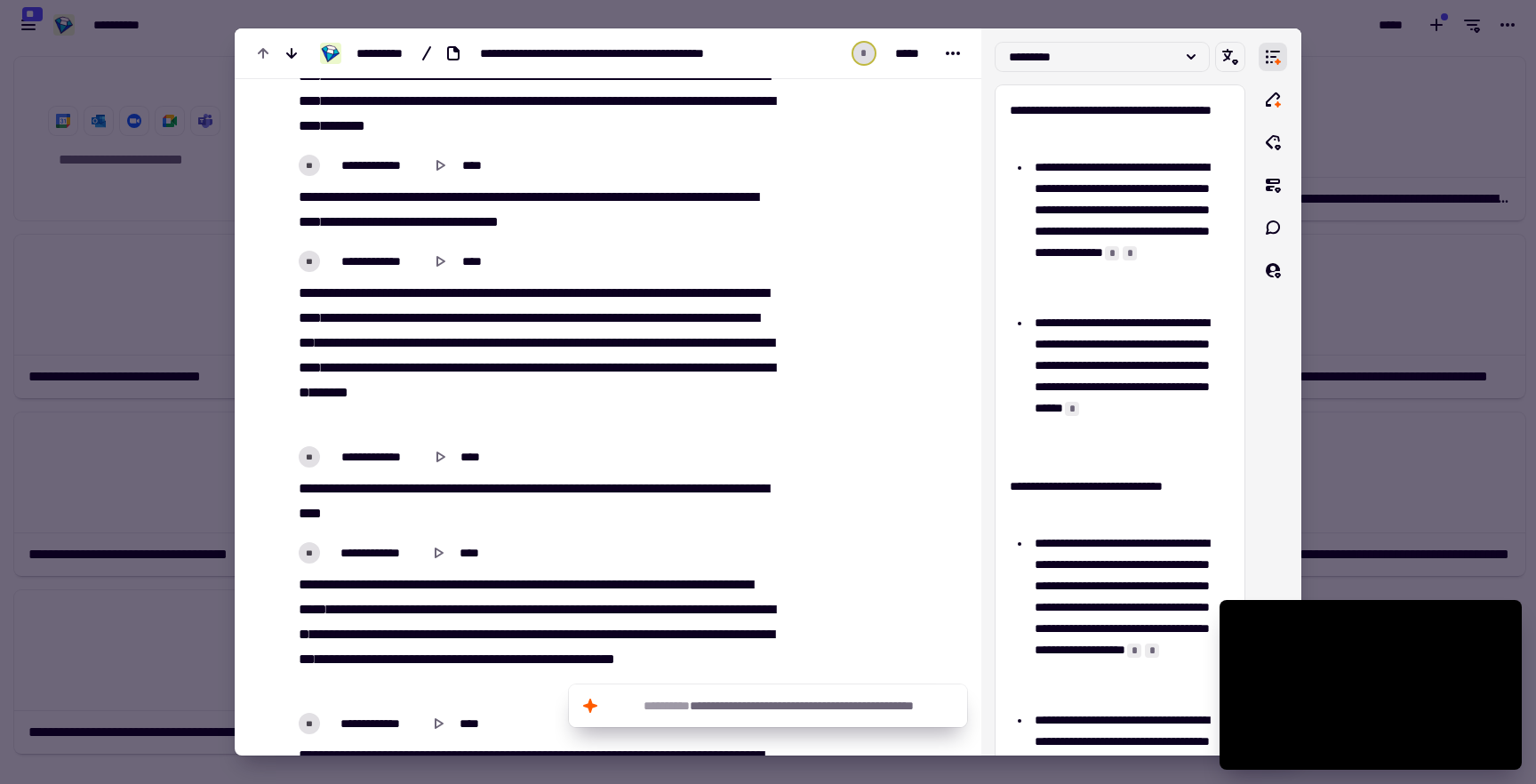 scroll, scrollTop: 1248, scrollLeft: 0, axis: vertical 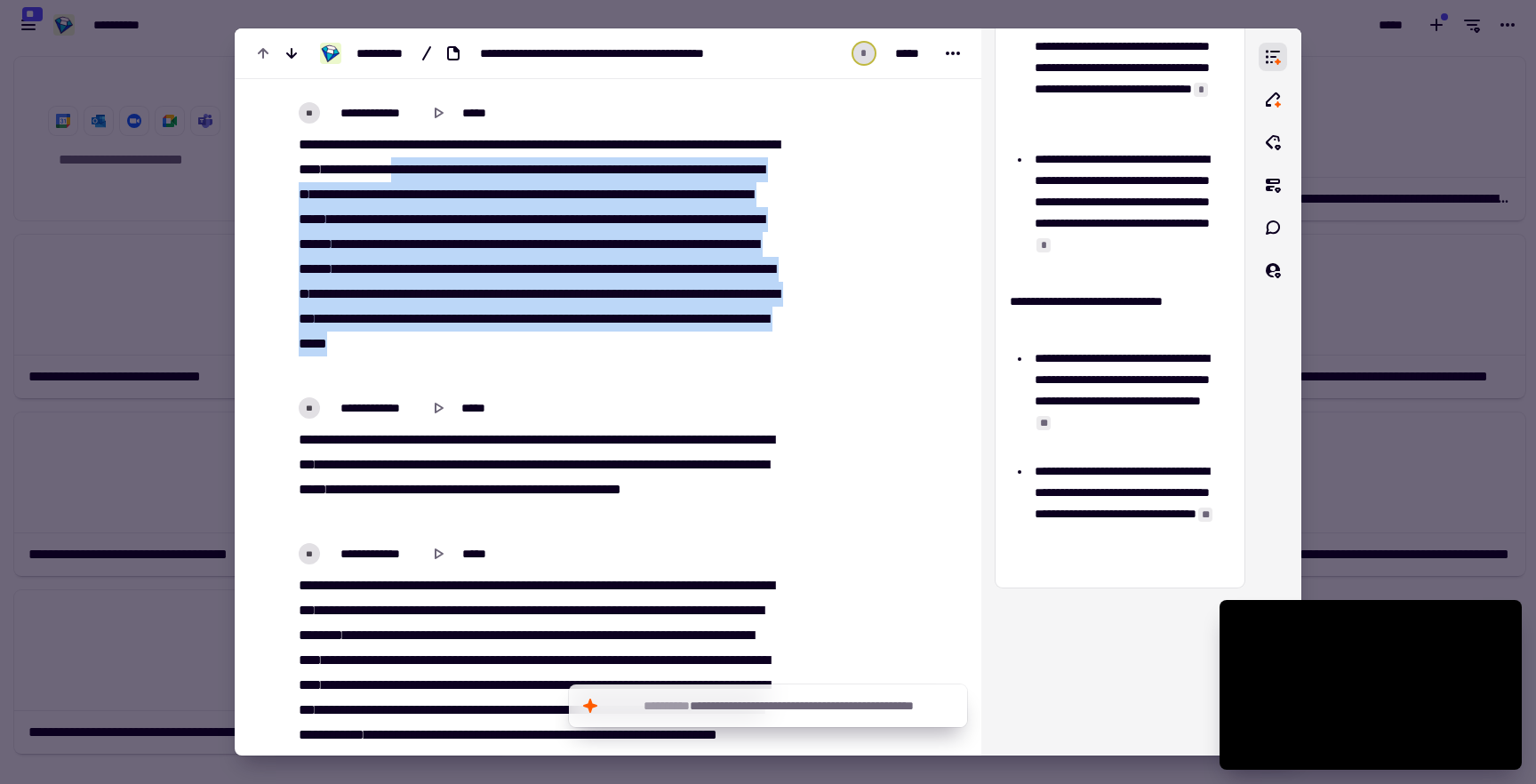 drag, startPoint x: 496, startPoint y: 160, endPoint x: 653, endPoint y: 356, distance: 251.12746 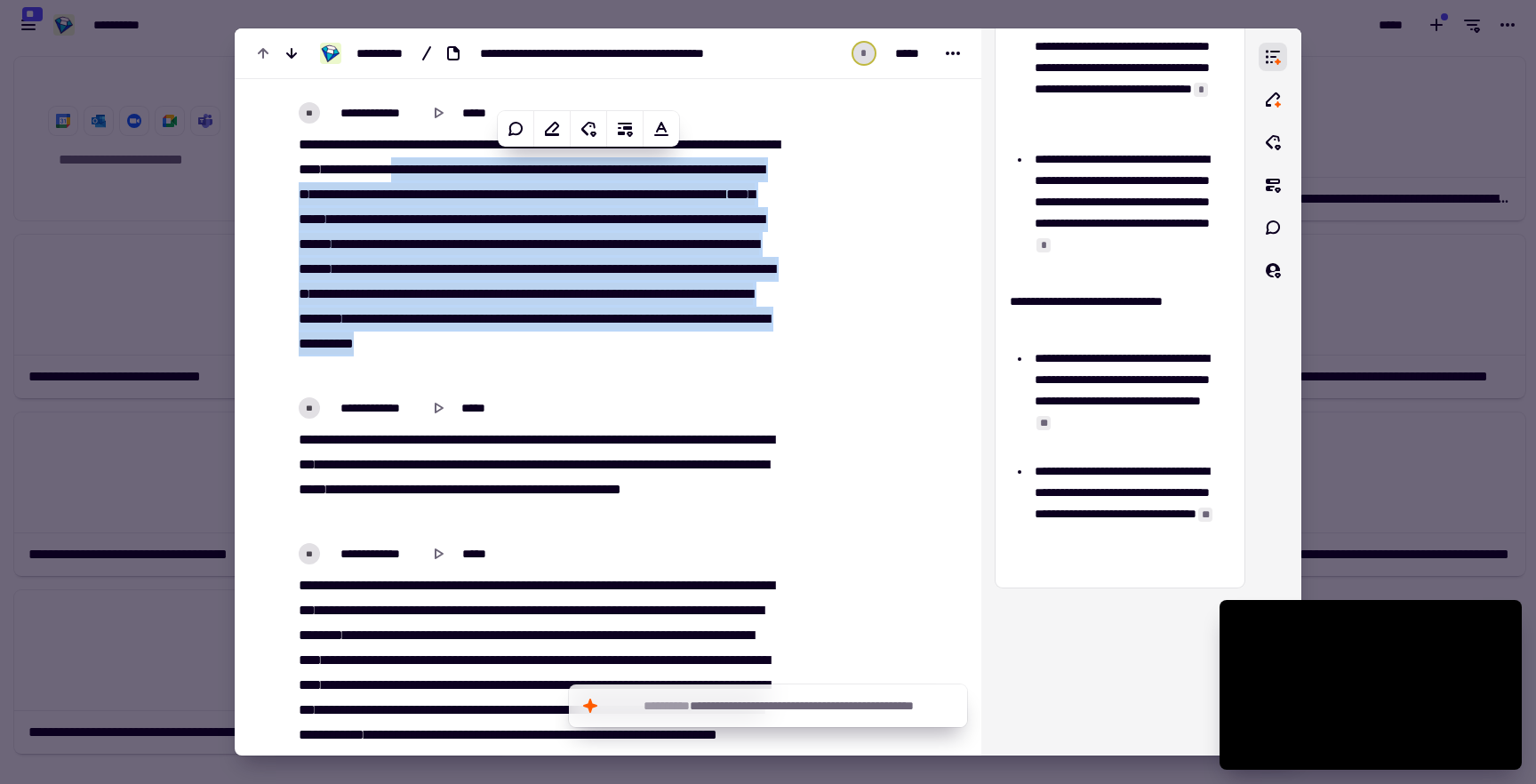 copy on "**********" 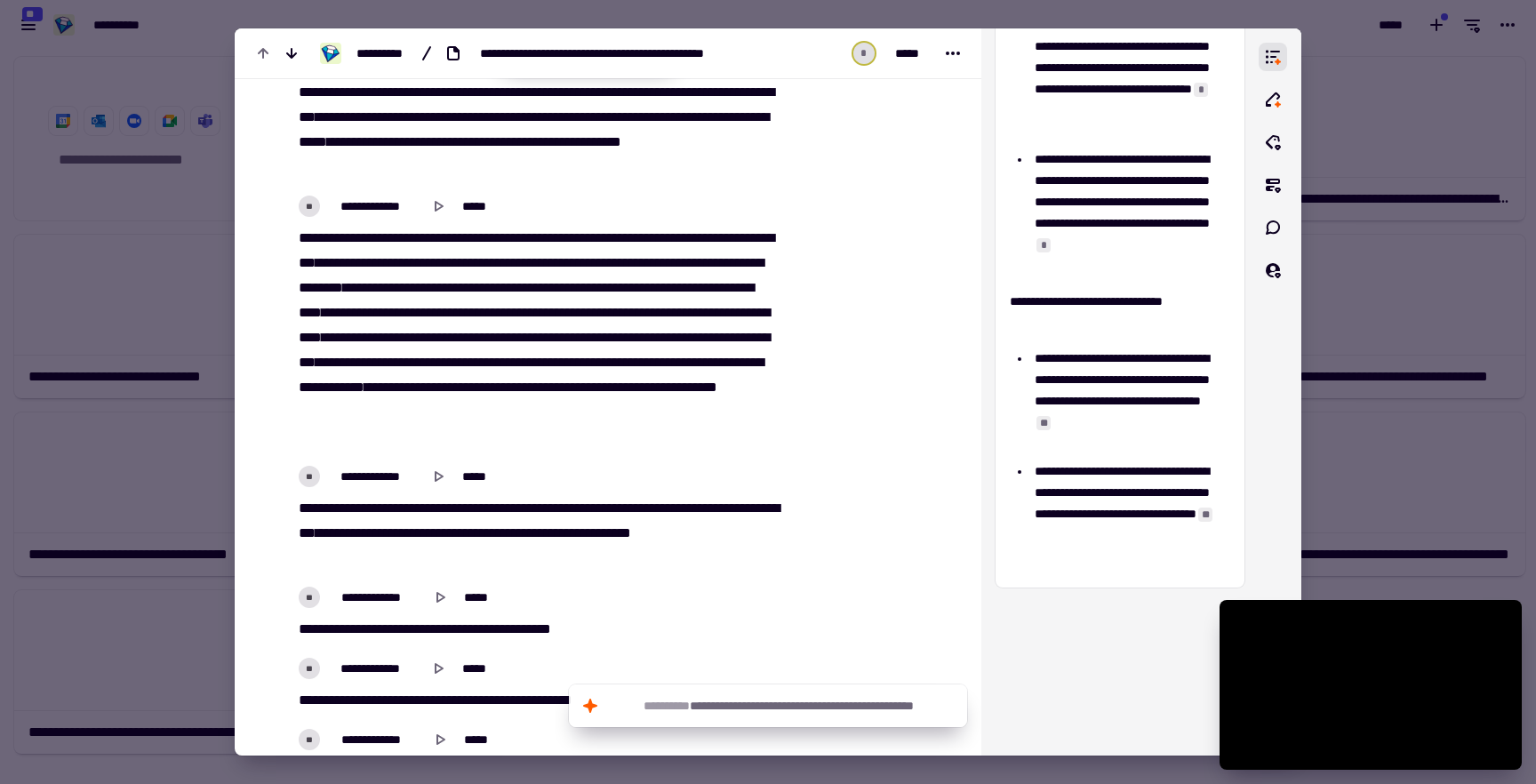 scroll, scrollTop: 12148, scrollLeft: 0, axis: vertical 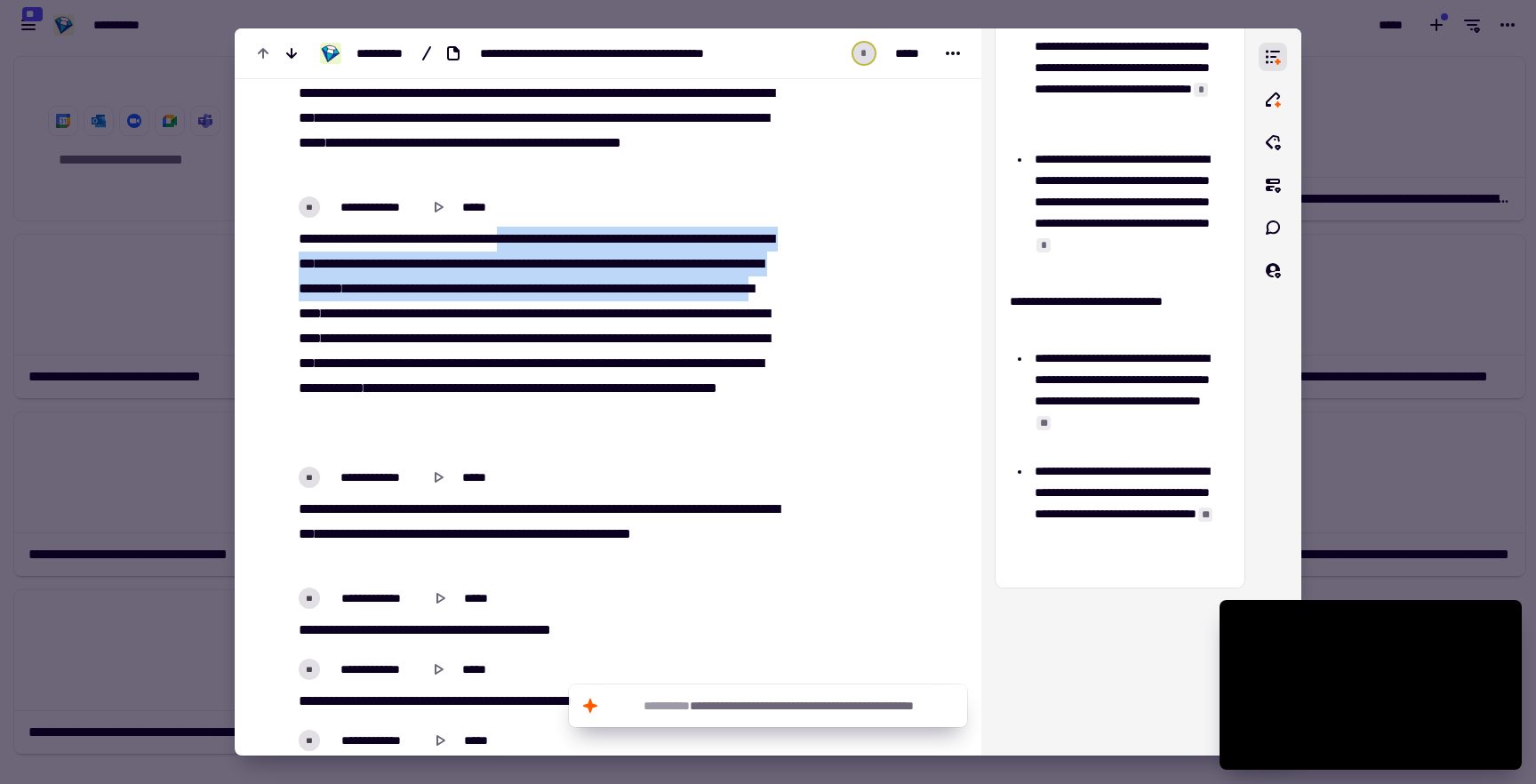 drag, startPoint x: 521, startPoint y: 229, endPoint x: 537, endPoint y: 302, distance: 74.73286 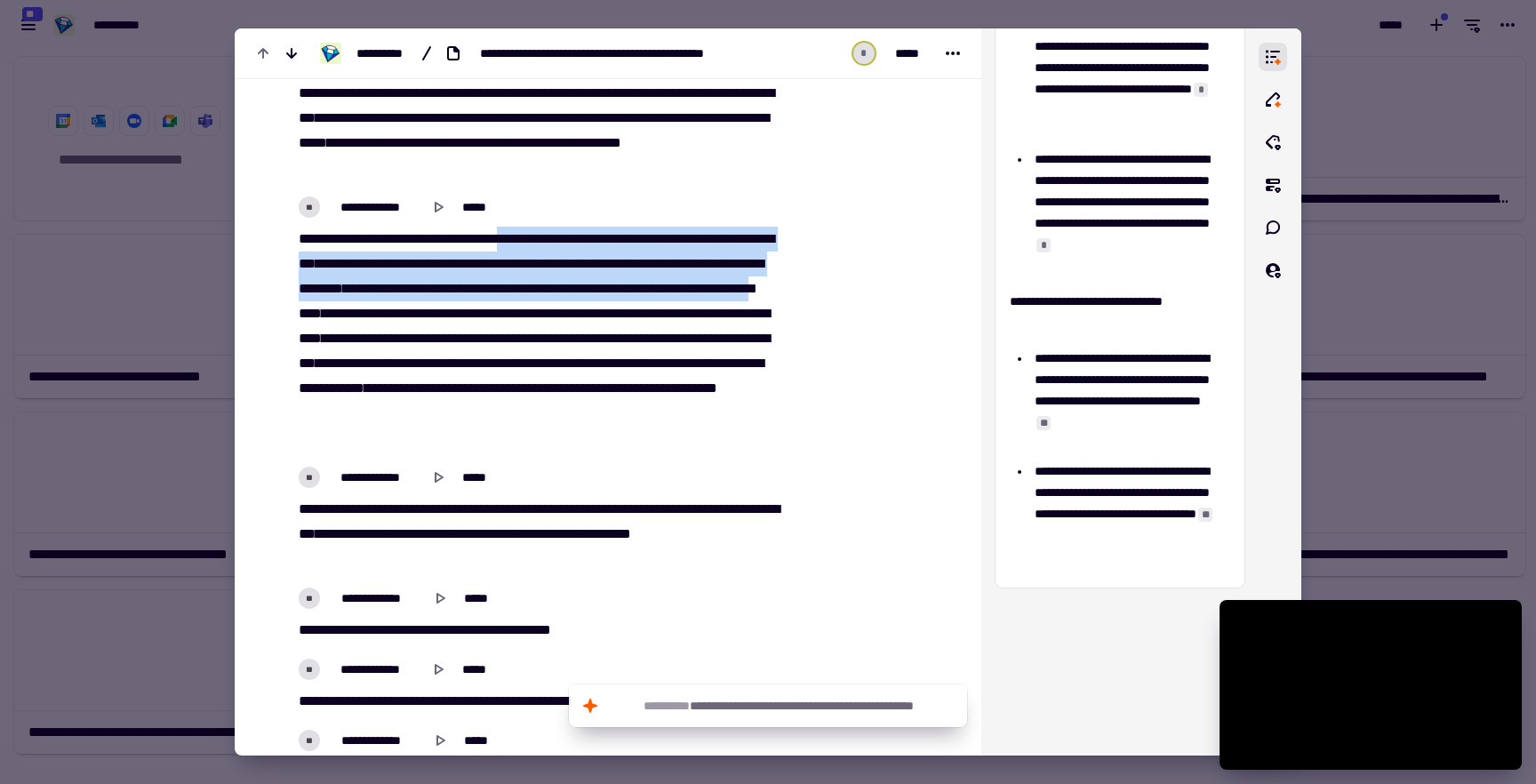 click on "**********" at bounding box center [536, 339] 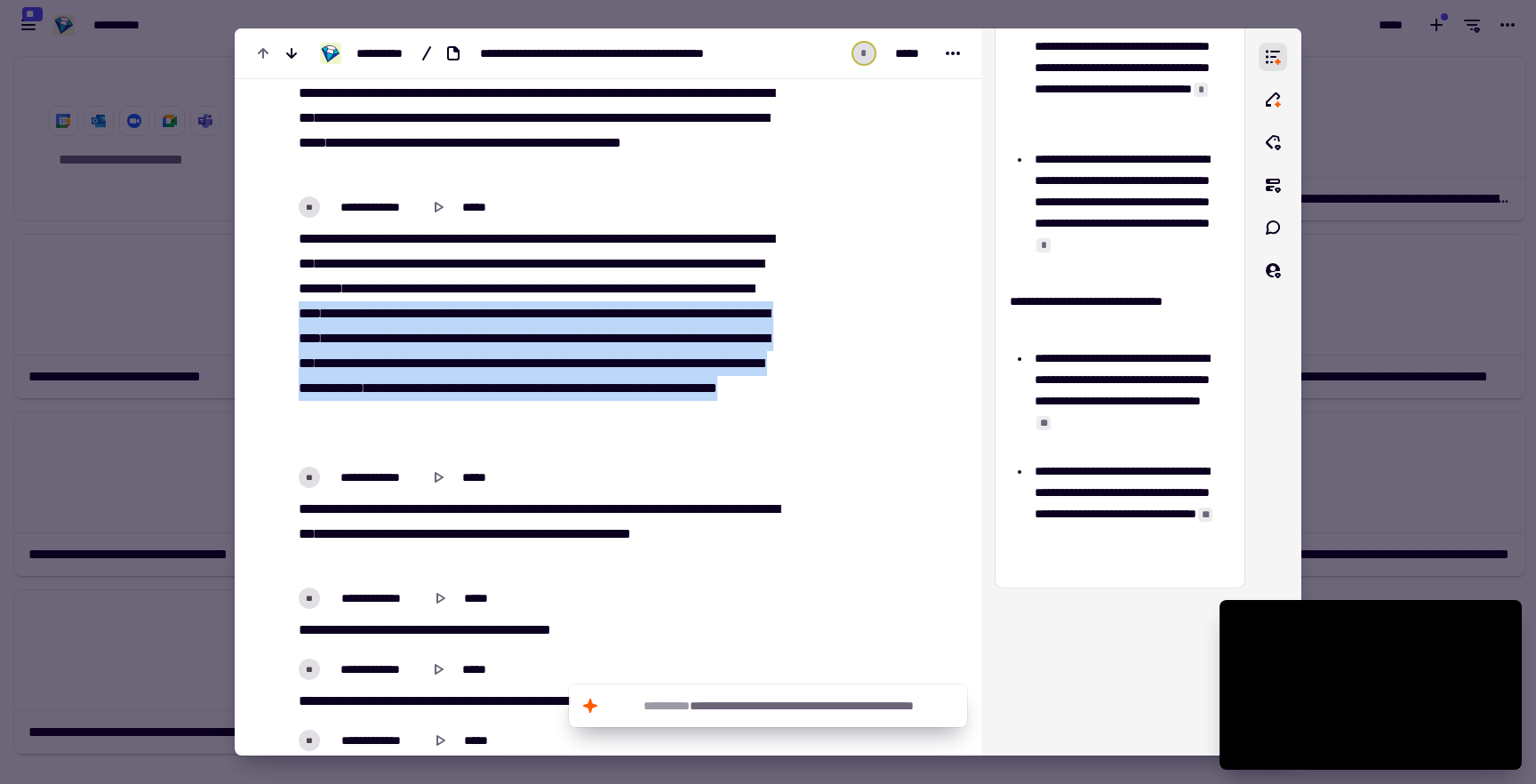 drag, startPoint x: 545, startPoint y: 311, endPoint x: 549, endPoint y: 426, distance: 115.06954 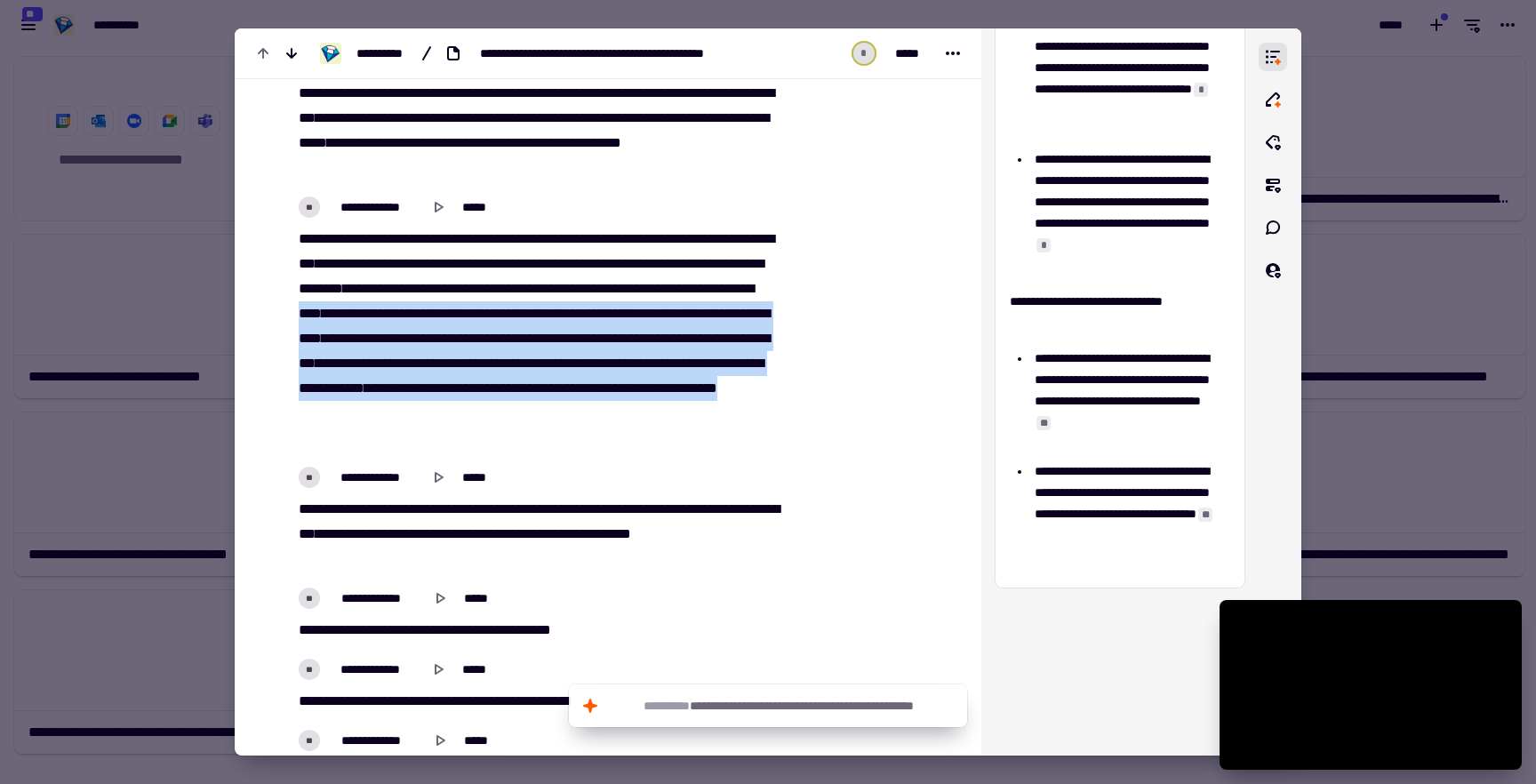 click on "**********" at bounding box center (536, 339) 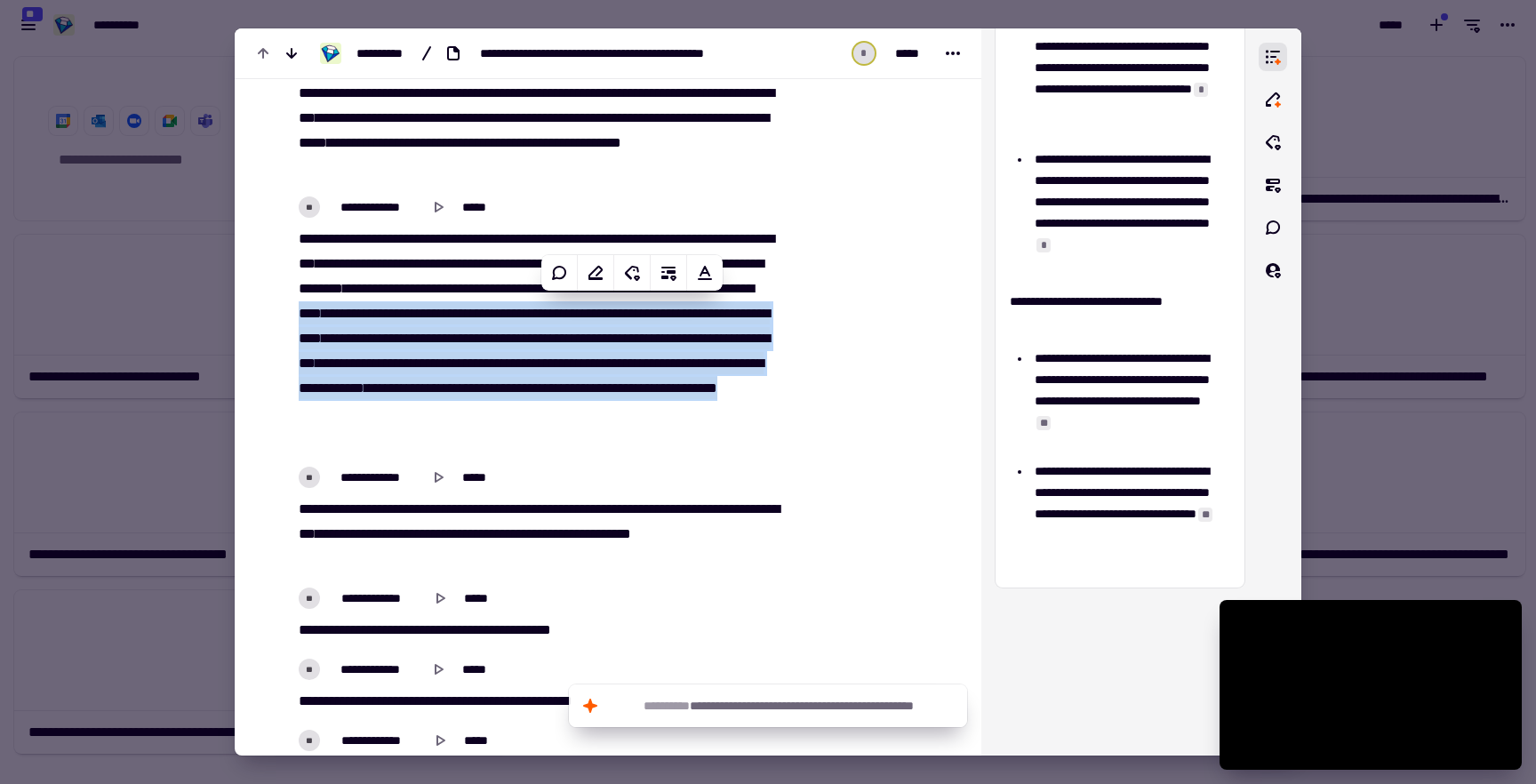 copy on "**********" 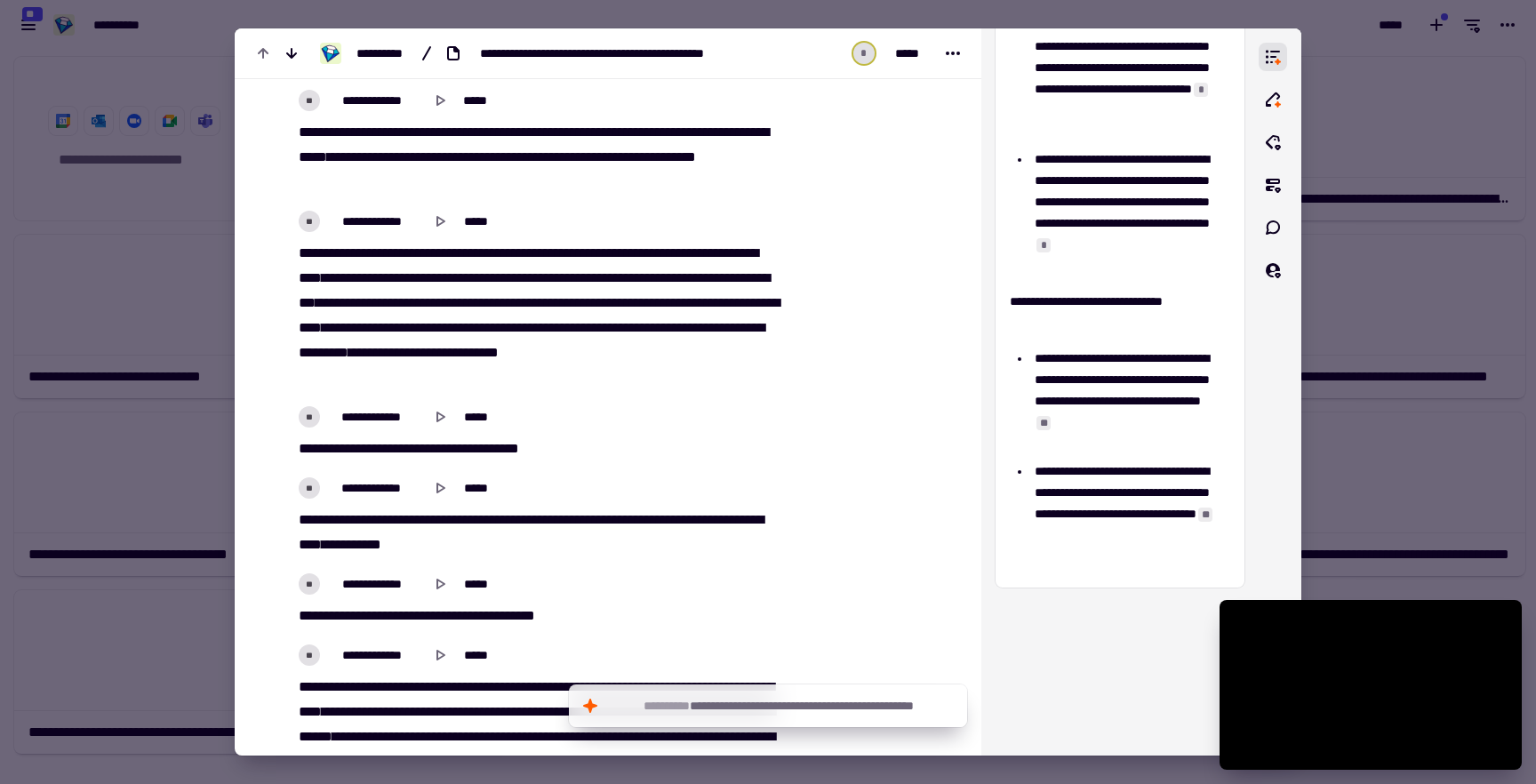 scroll, scrollTop: 12976, scrollLeft: 0, axis: vertical 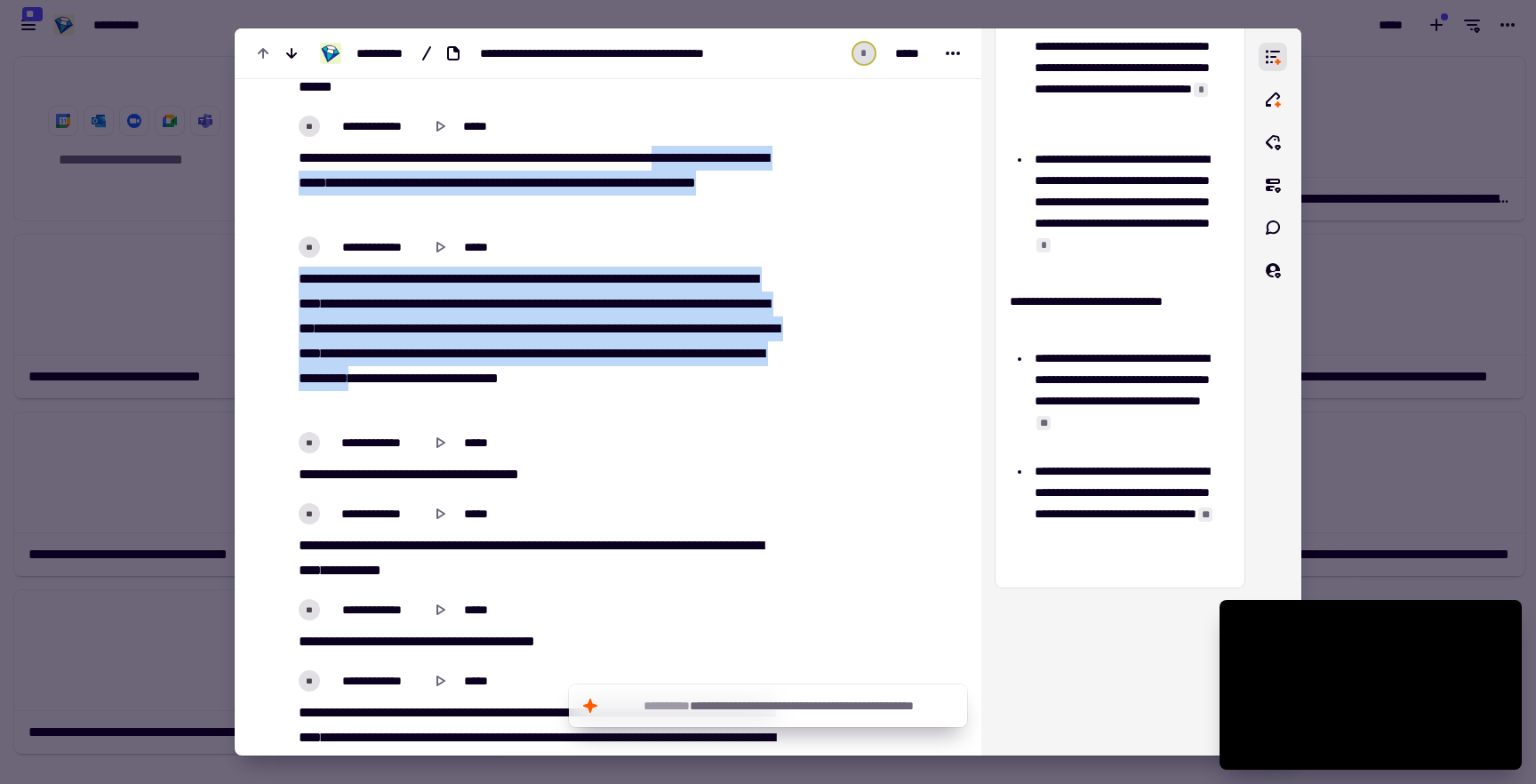 drag, startPoint x: 724, startPoint y: 150, endPoint x: 710, endPoint y: 374, distance: 224.43707 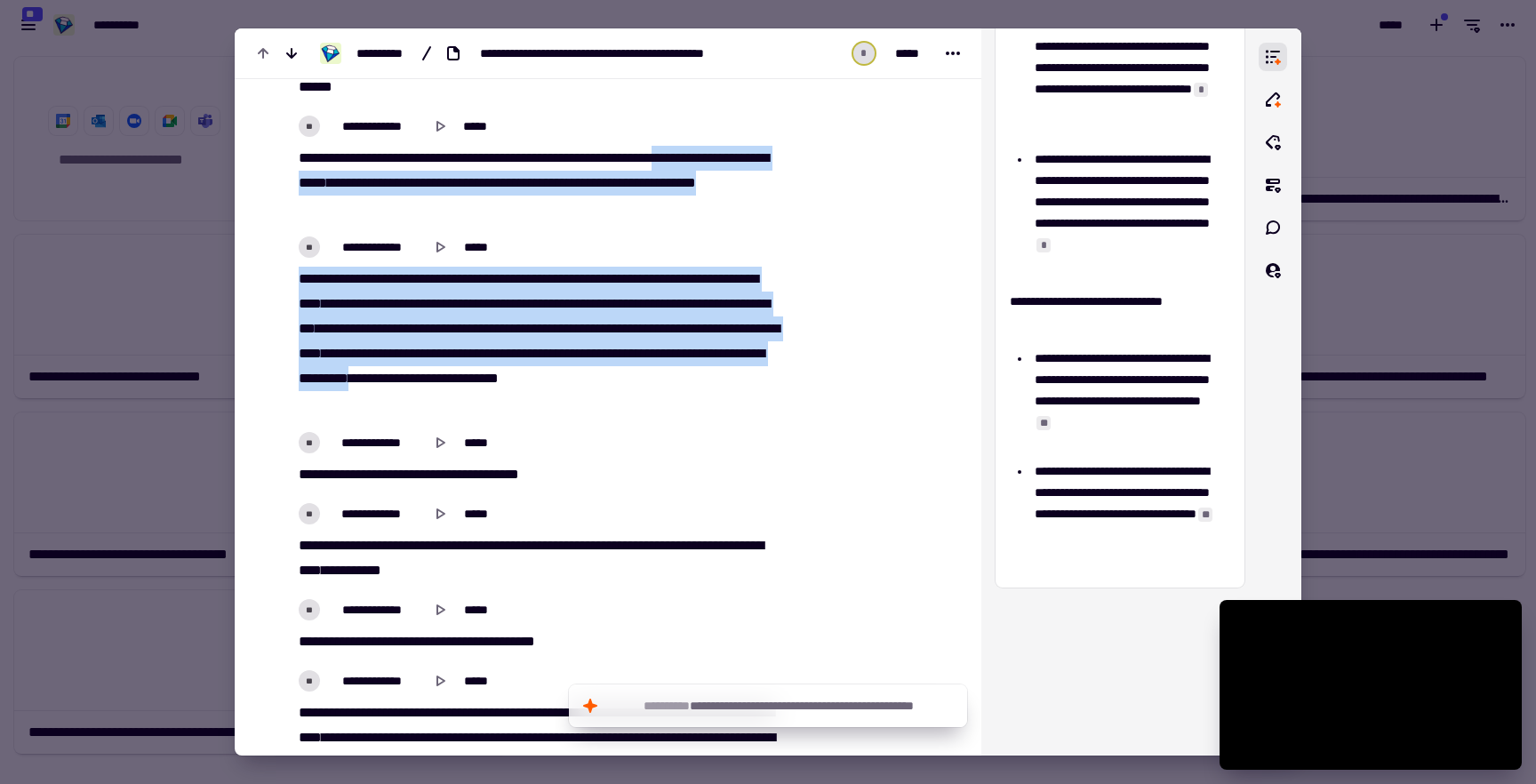 click on "**********" at bounding box center (541, 871) 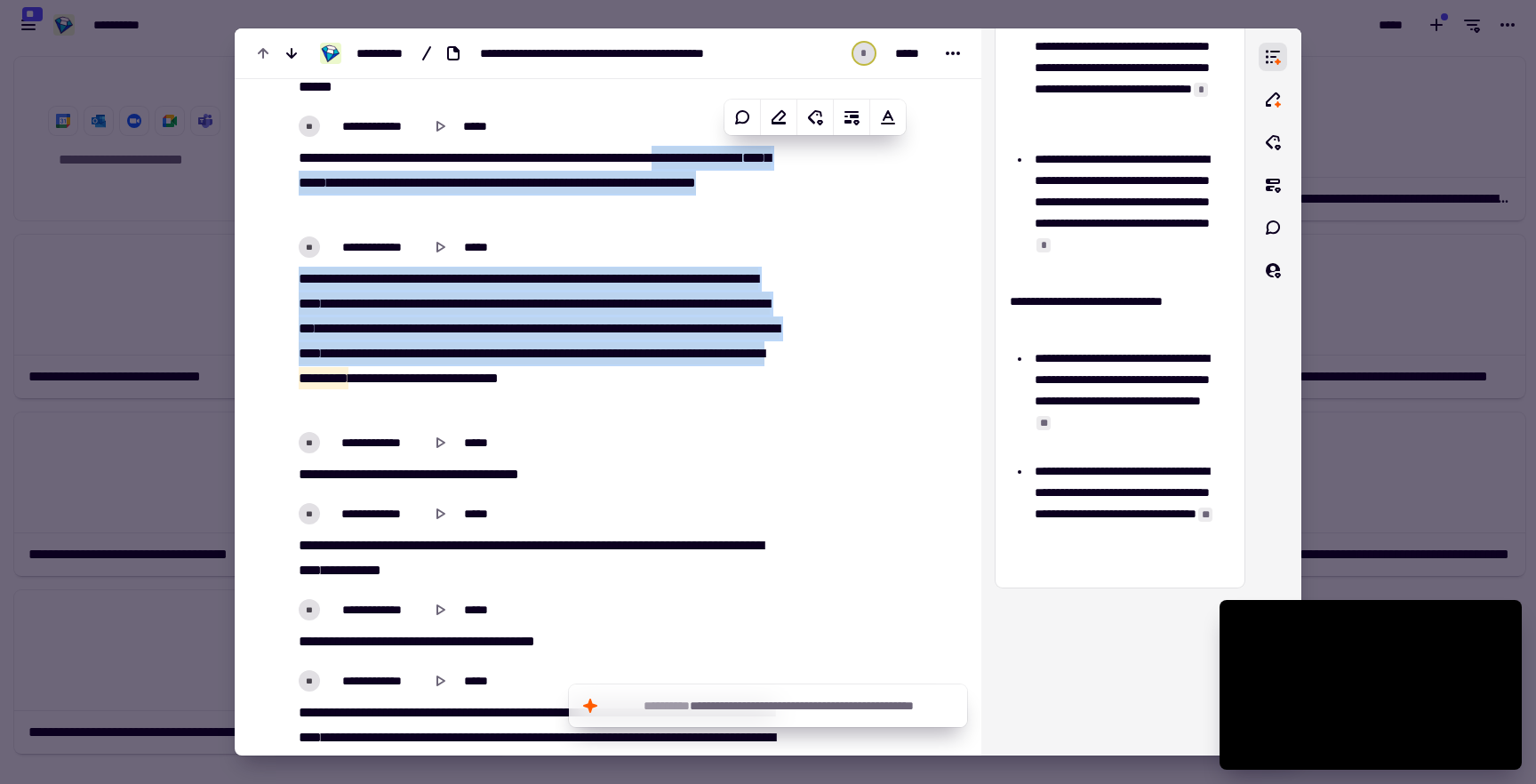 copy on "**********" 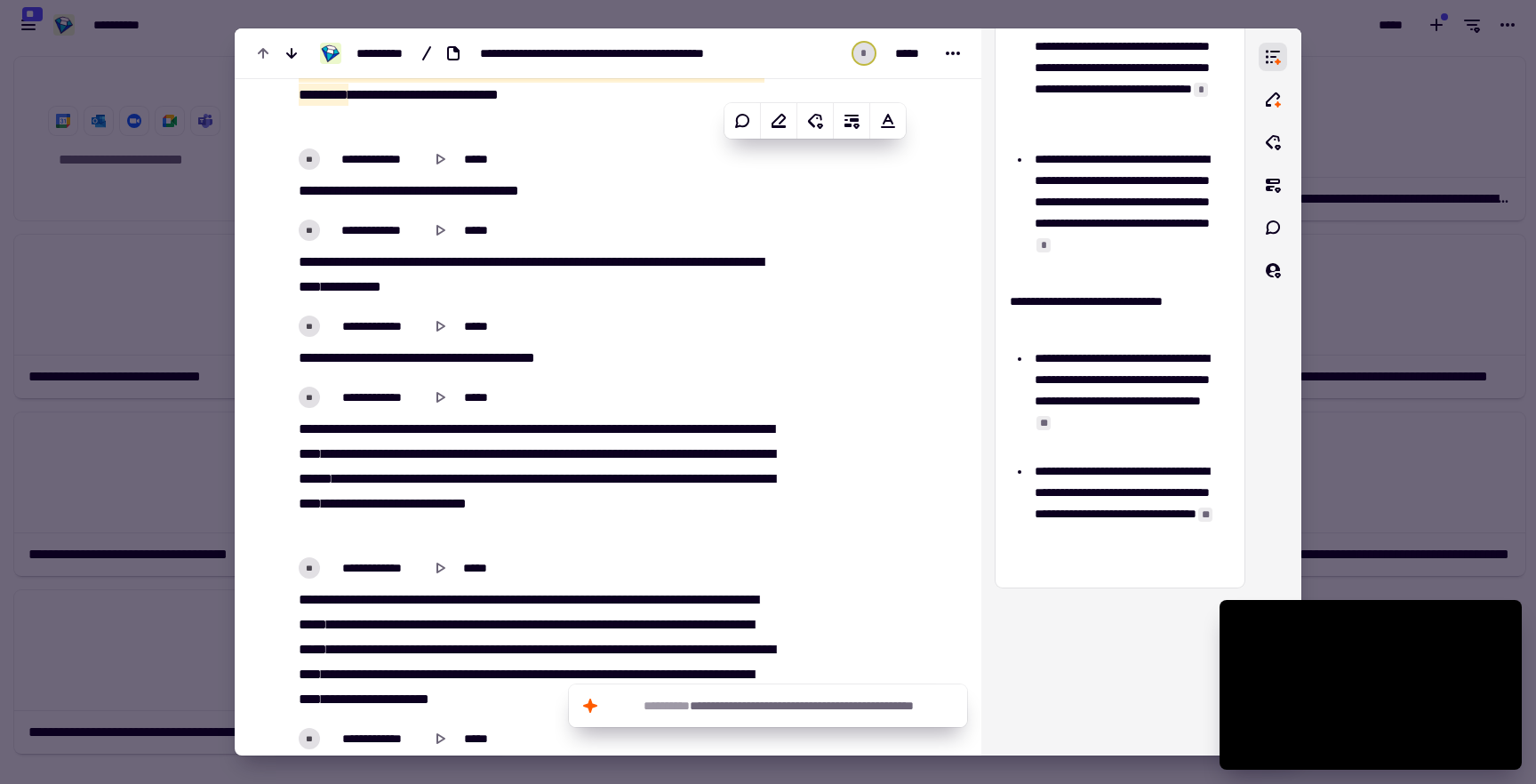scroll, scrollTop: 13253, scrollLeft: 0, axis: vertical 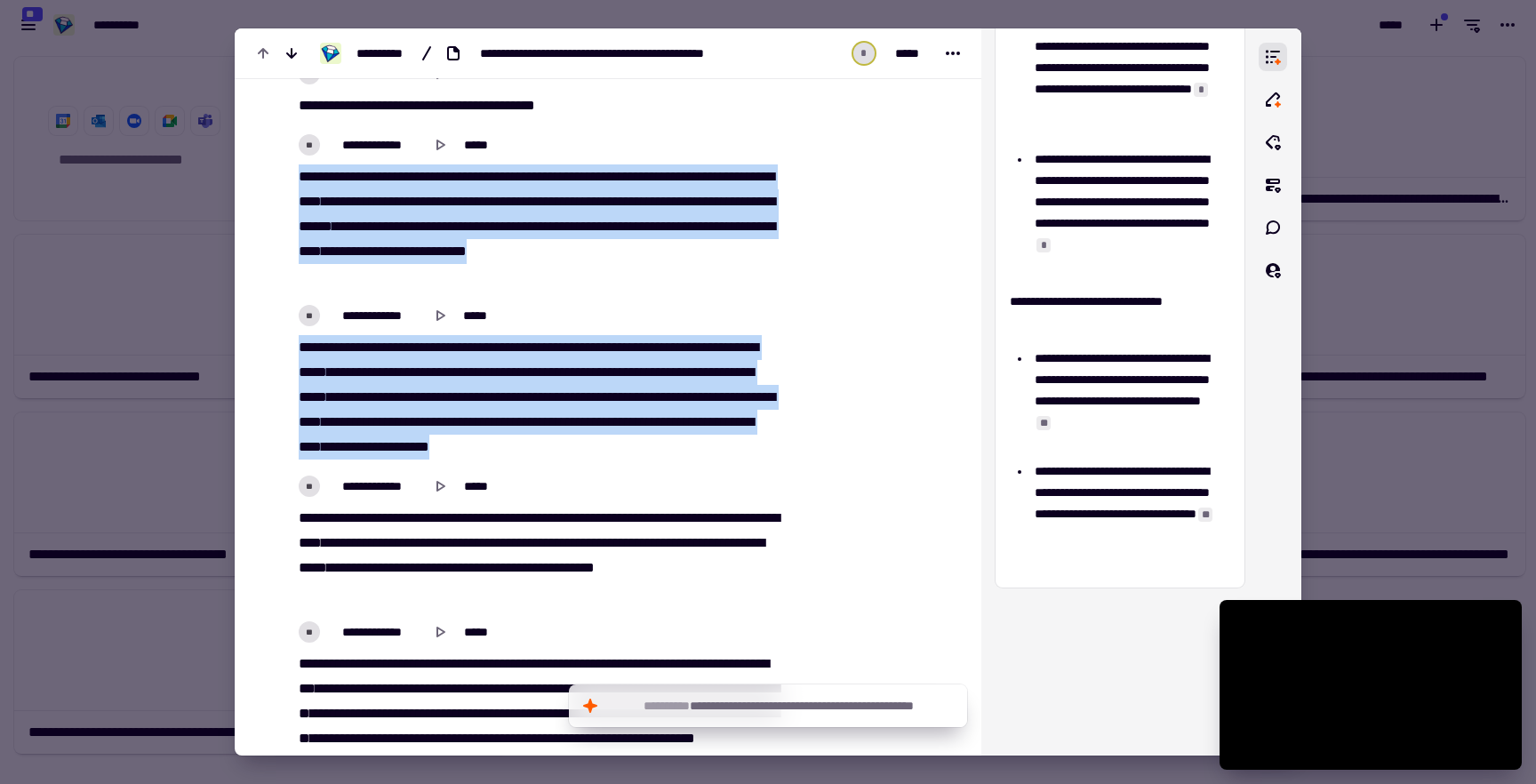 drag, startPoint x: 728, startPoint y: 441, endPoint x: 292, endPoint y: 169, distance: 513.8871 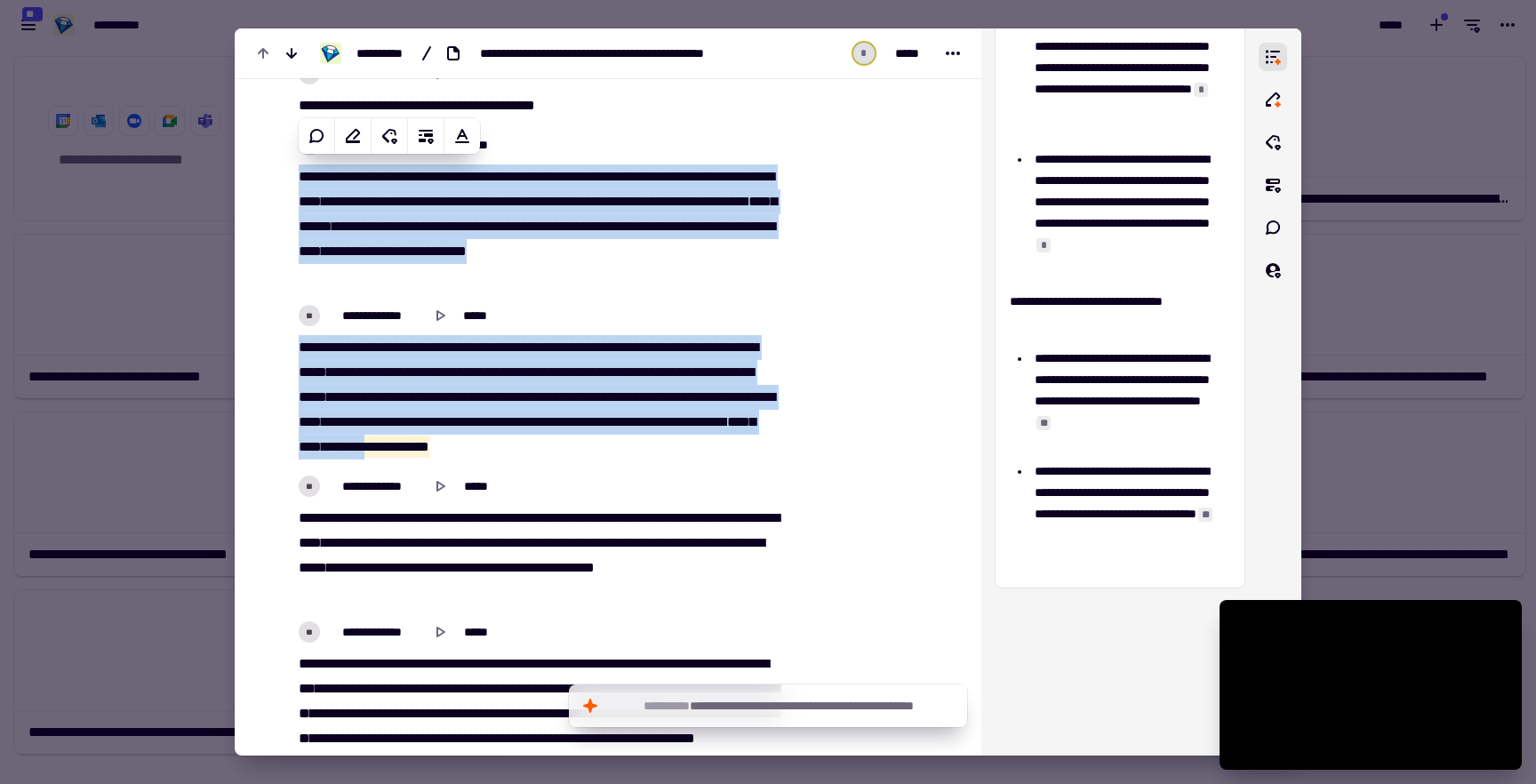copy on "**********" 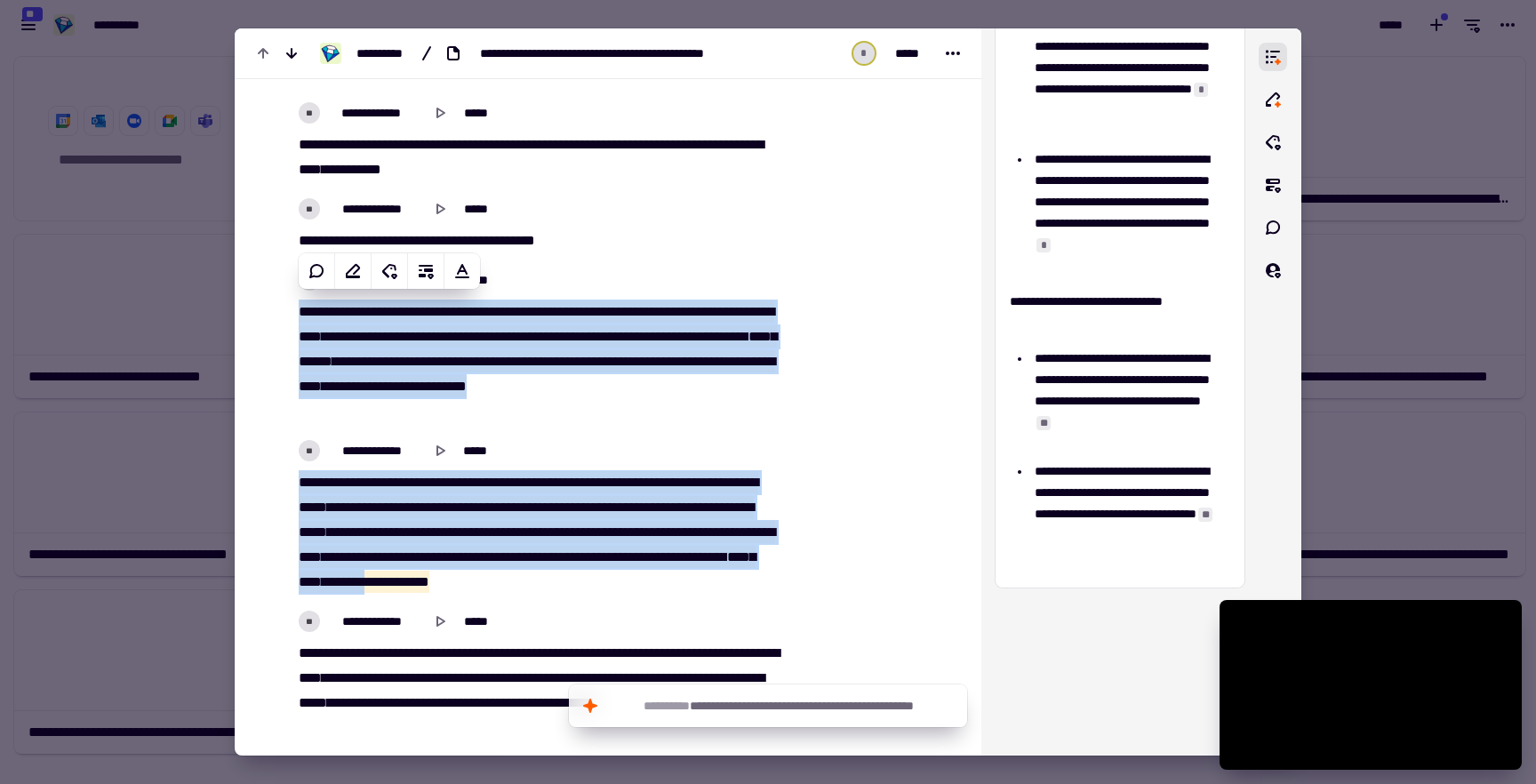 scroll, scrollTop: 13379, scrollLeft: 0, axis: vertical 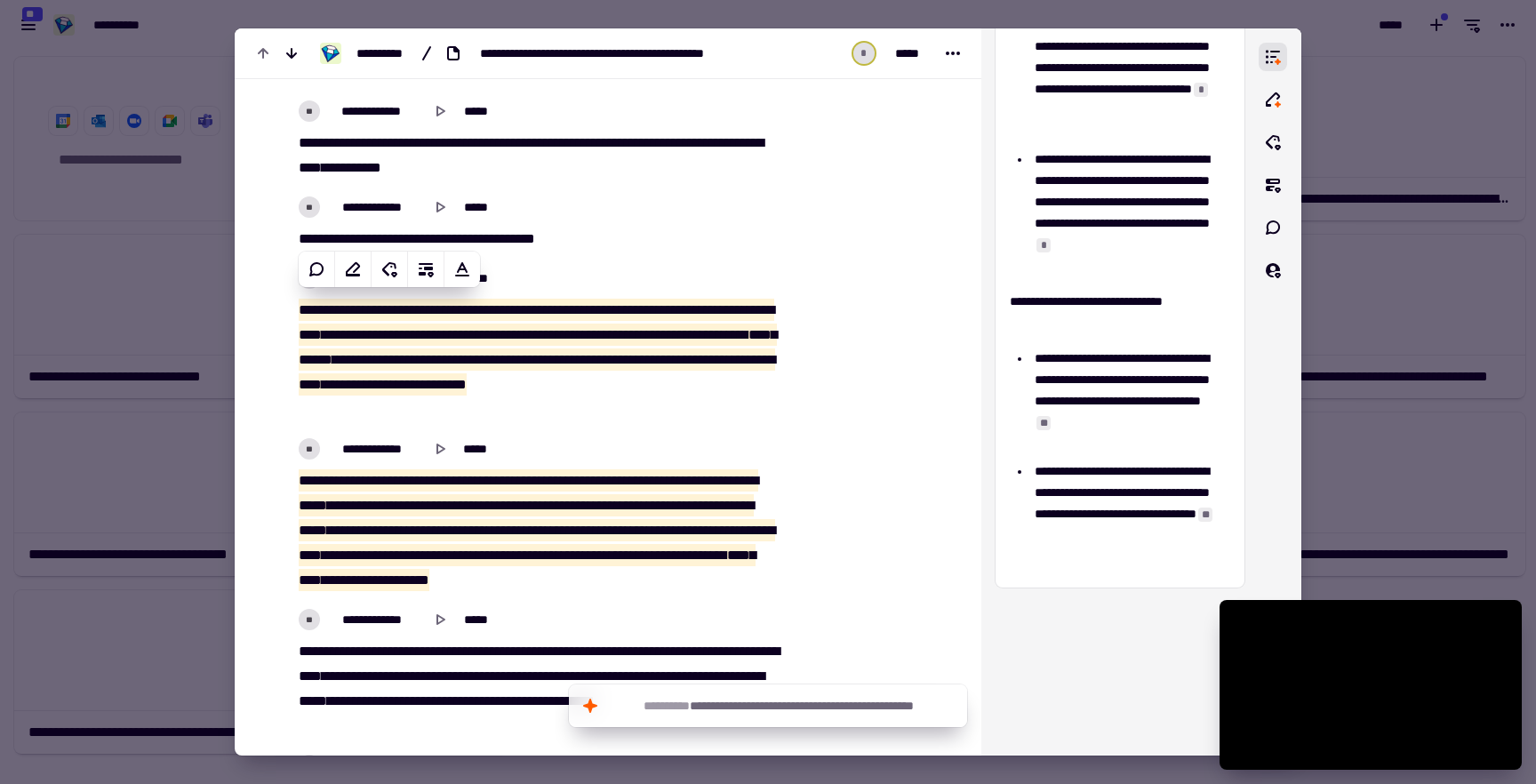 click on "***" at bounding box center [633, 142] 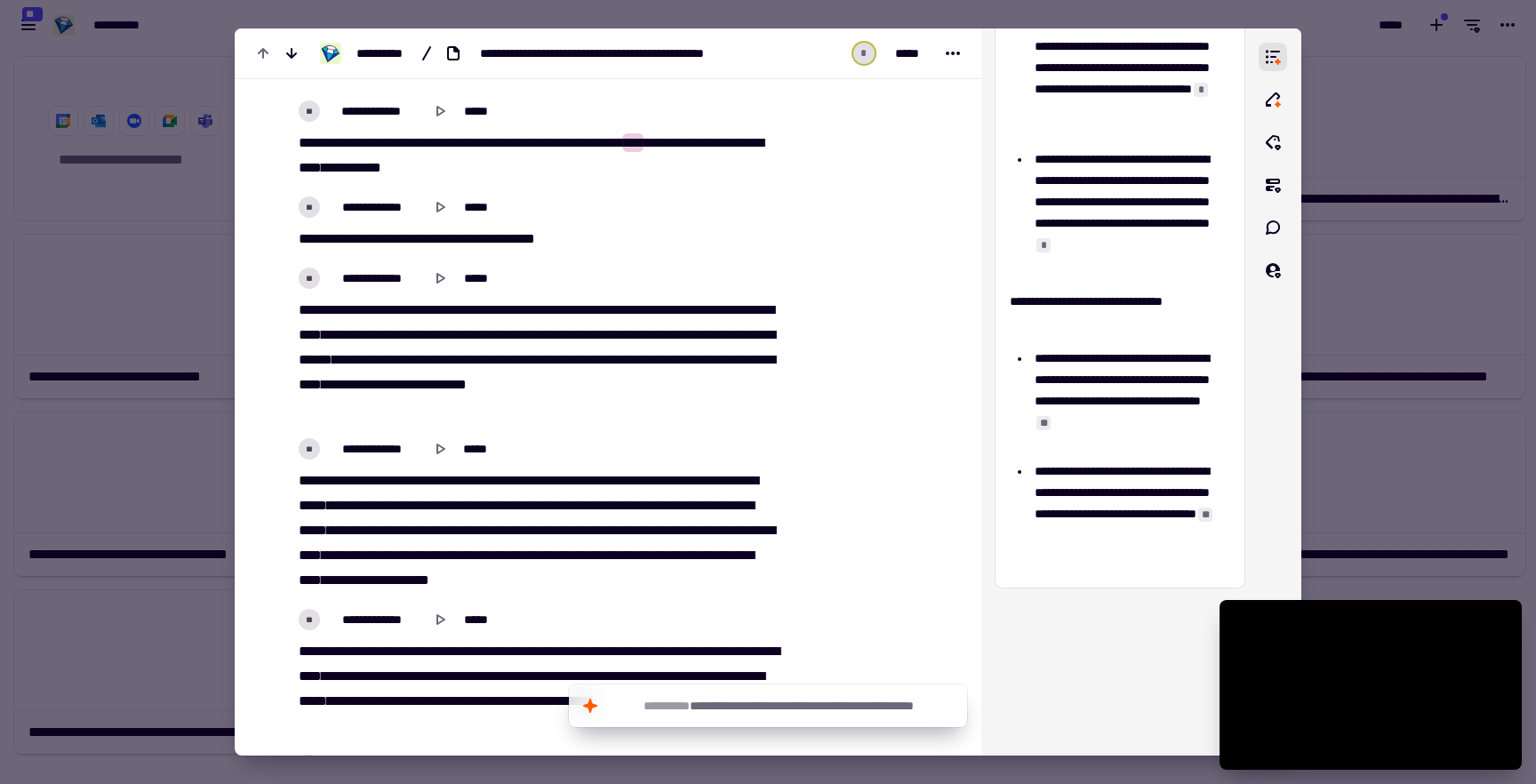 click on "**********" at bounding box center [536, 156] 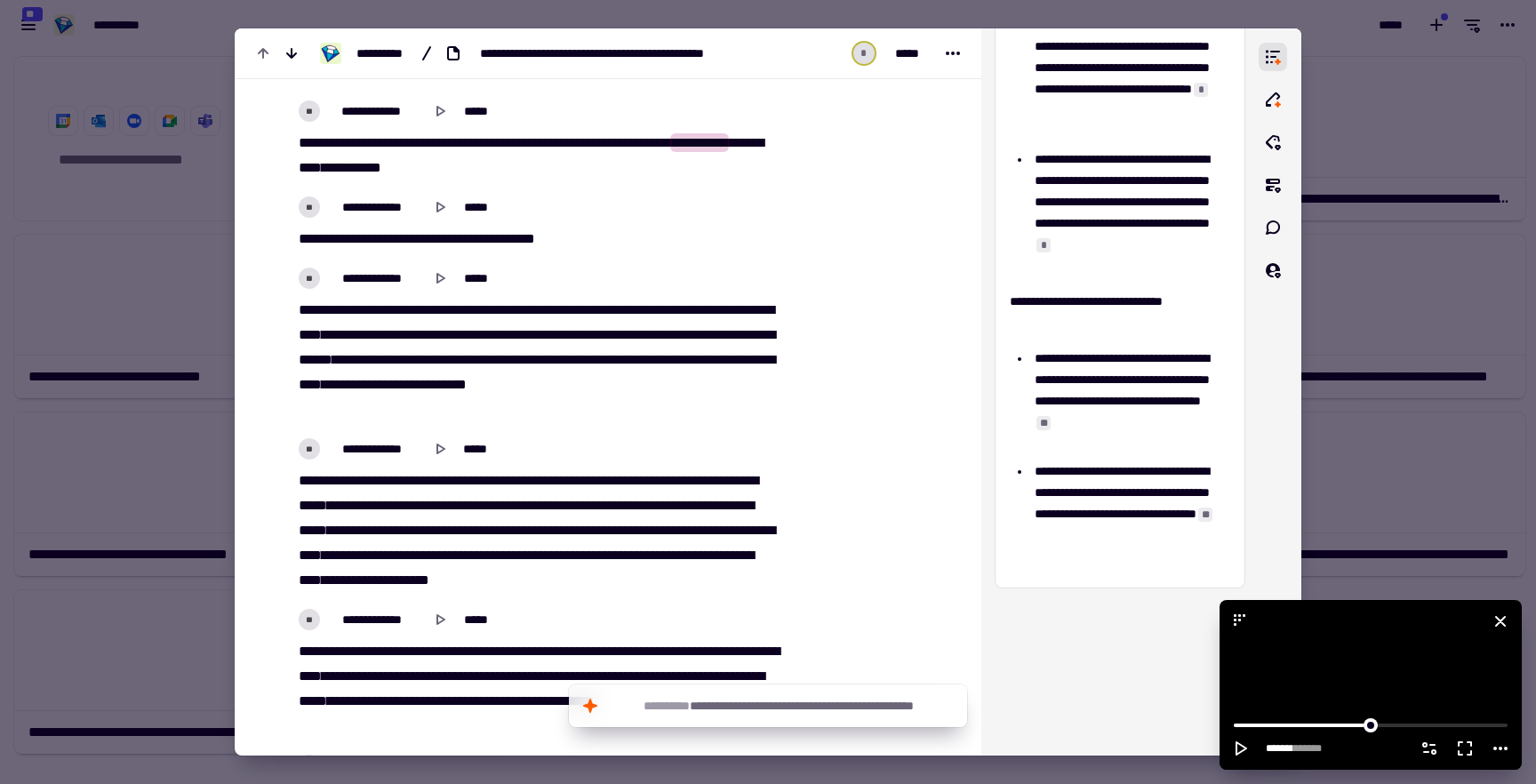 click at bounding box center [1371, 684] 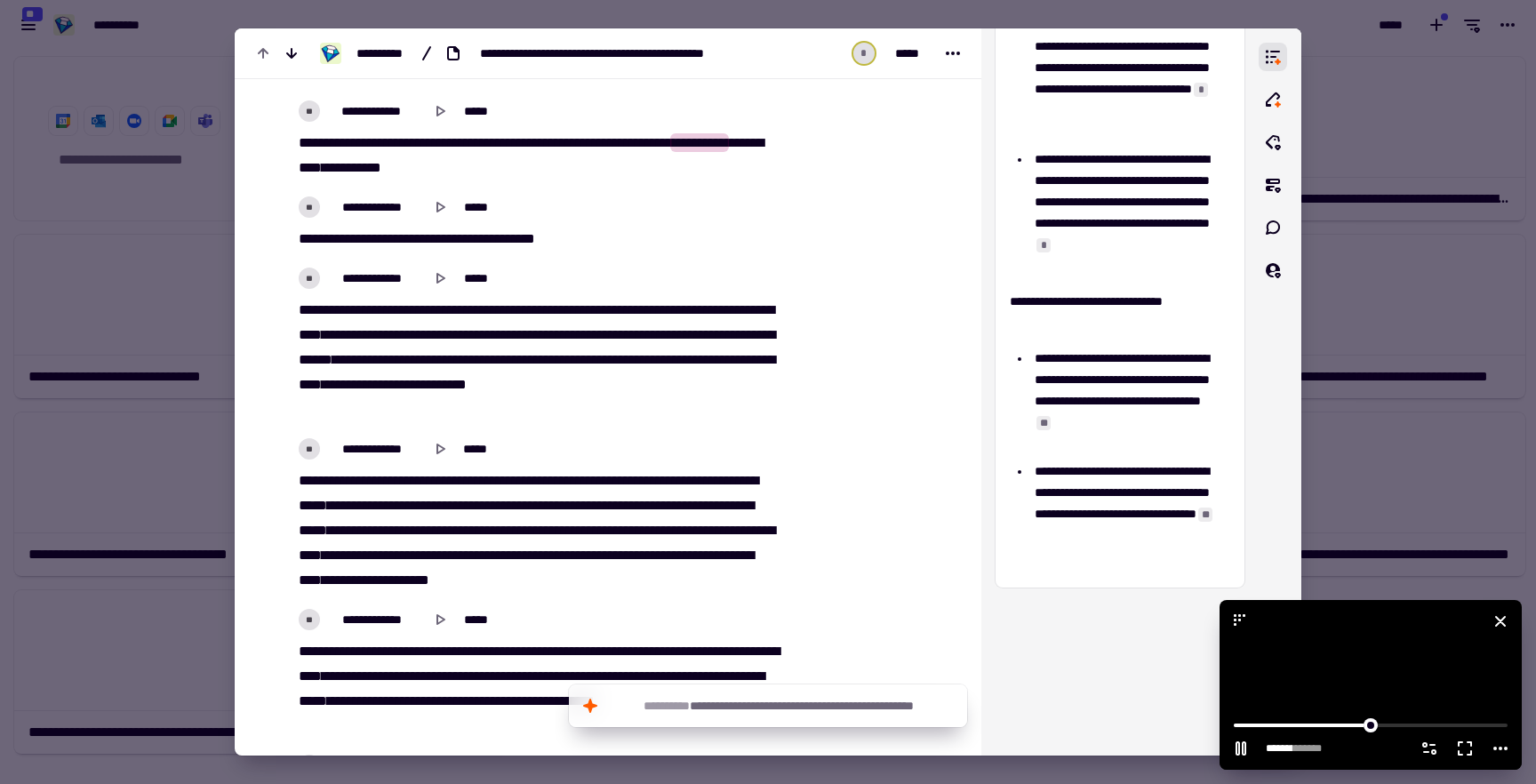 click at bounding box center [1371, 684] 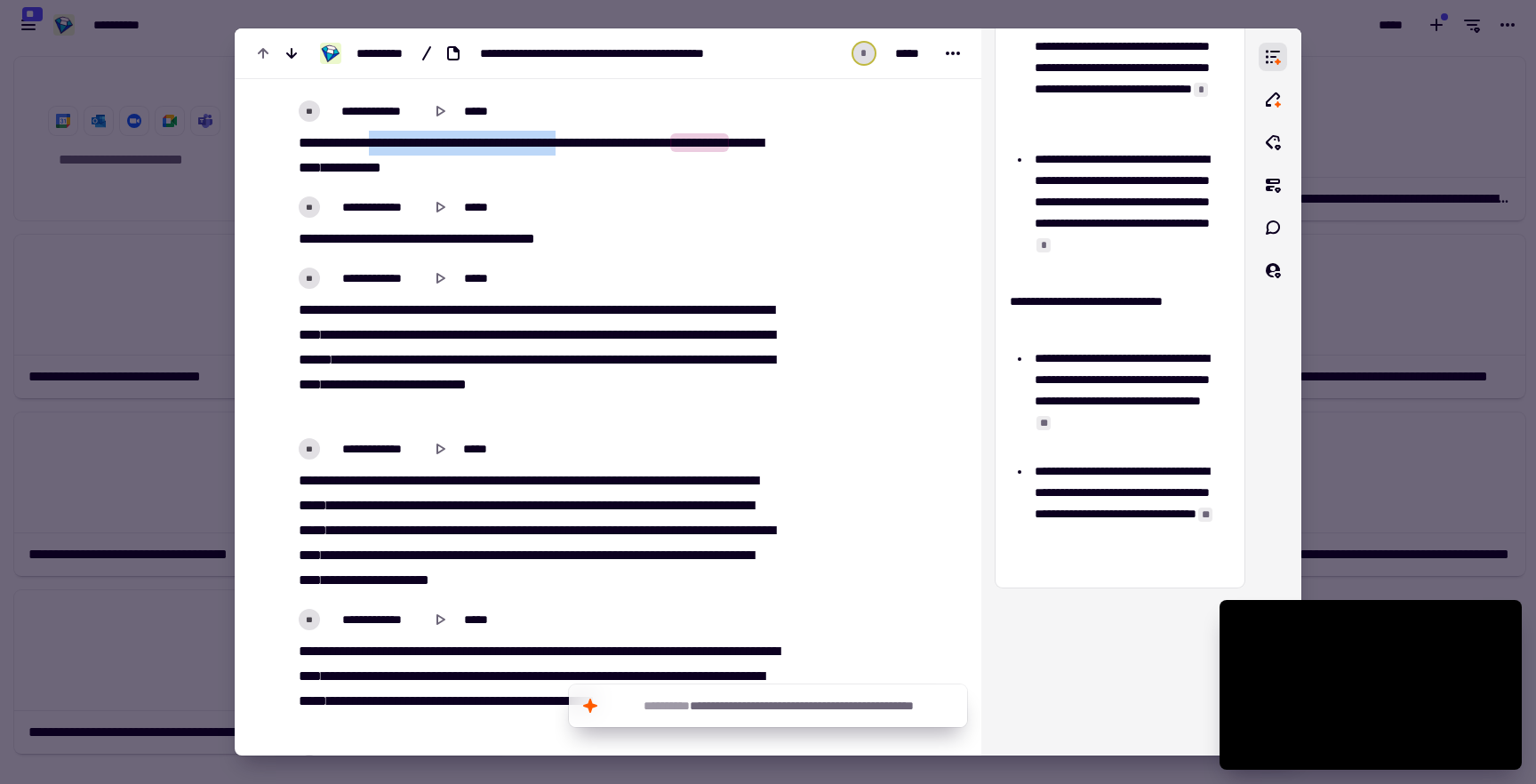 drag, startPoint x: 396, startPoint y: 134, endPoint x: 626, endPoint y: 140, distance: 230.0782 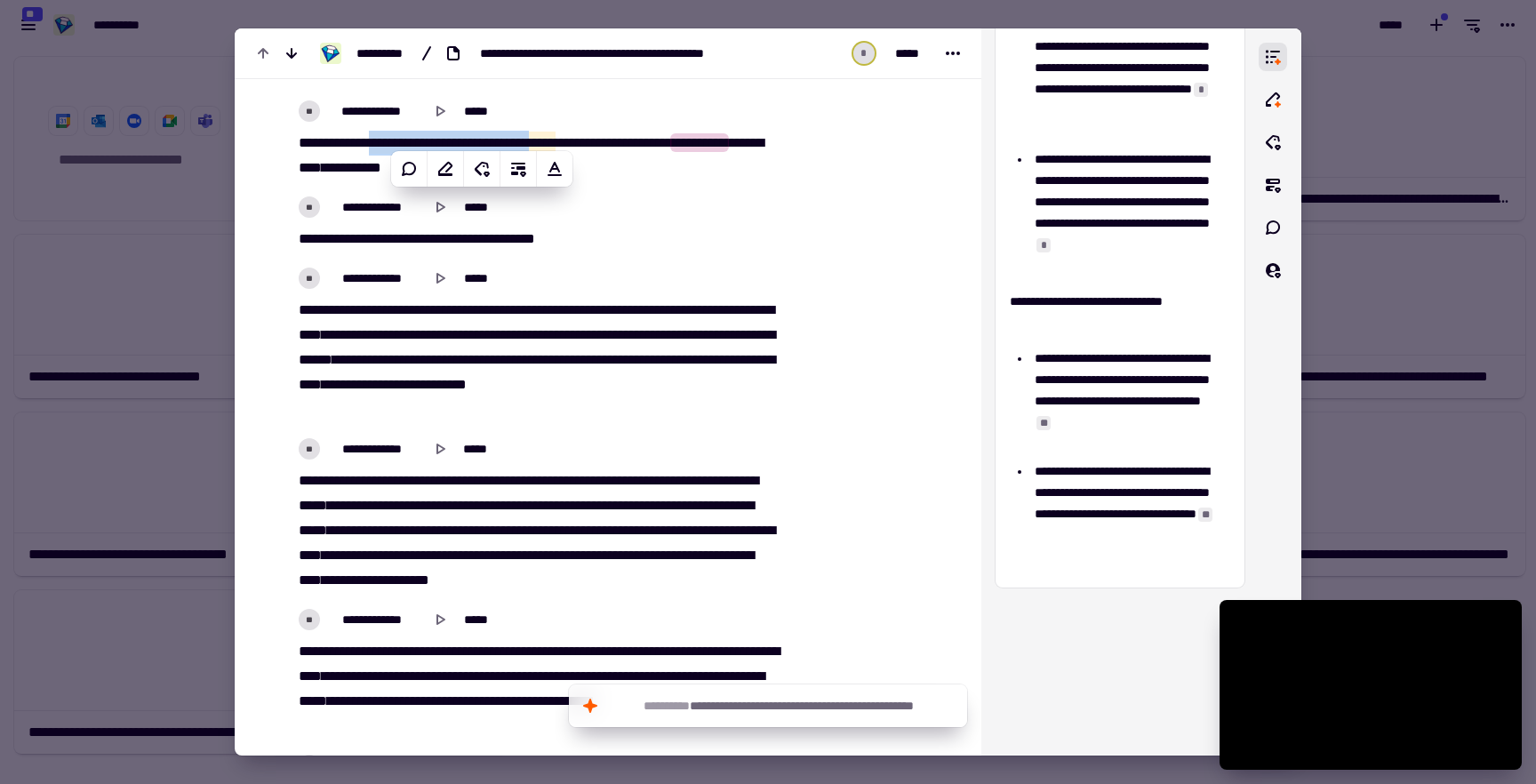 copy on "****   **   ***   ********   ****   ***   *****" 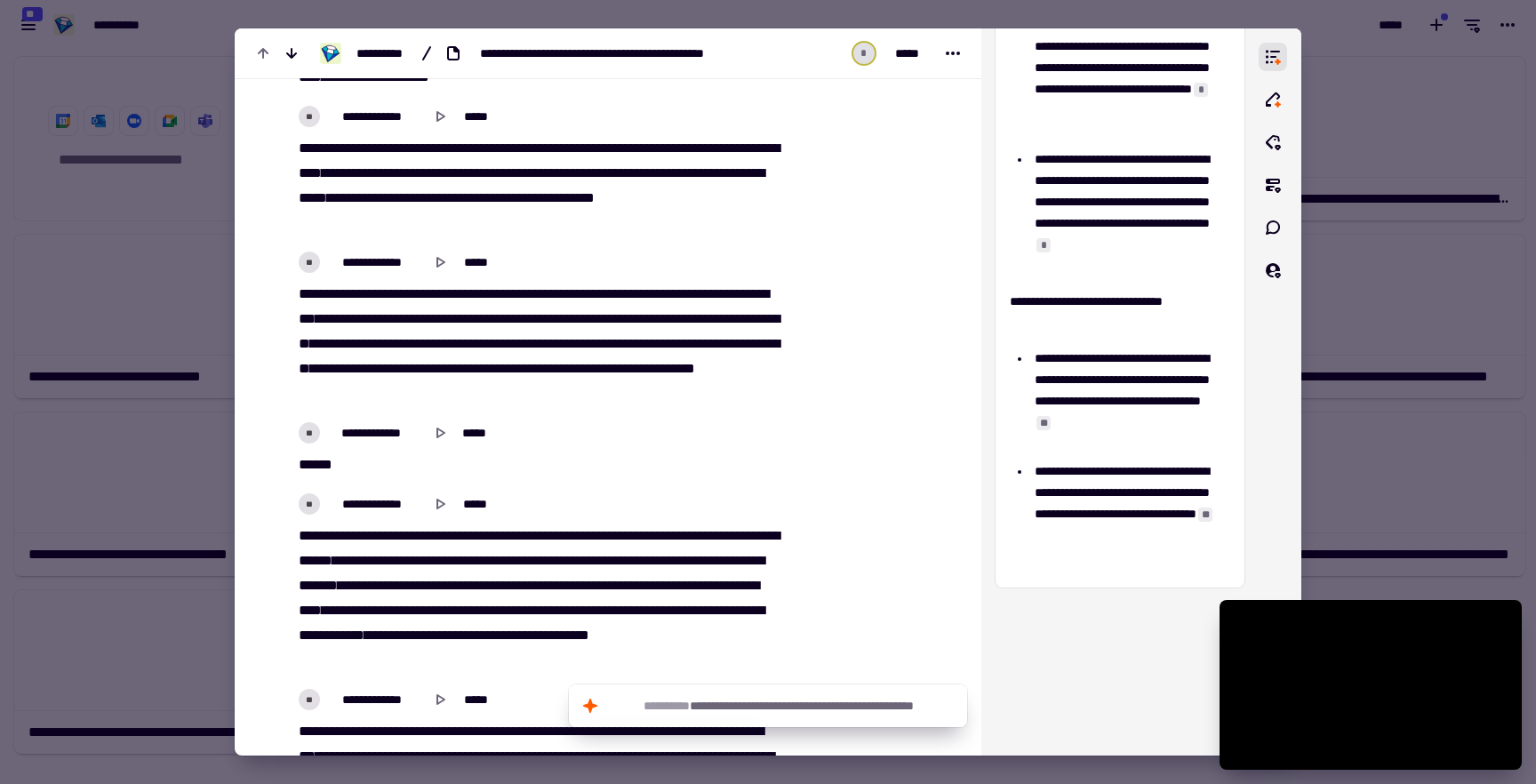 scroll, scrollTop: 14228, scrollLeft: 0, axis: vertical 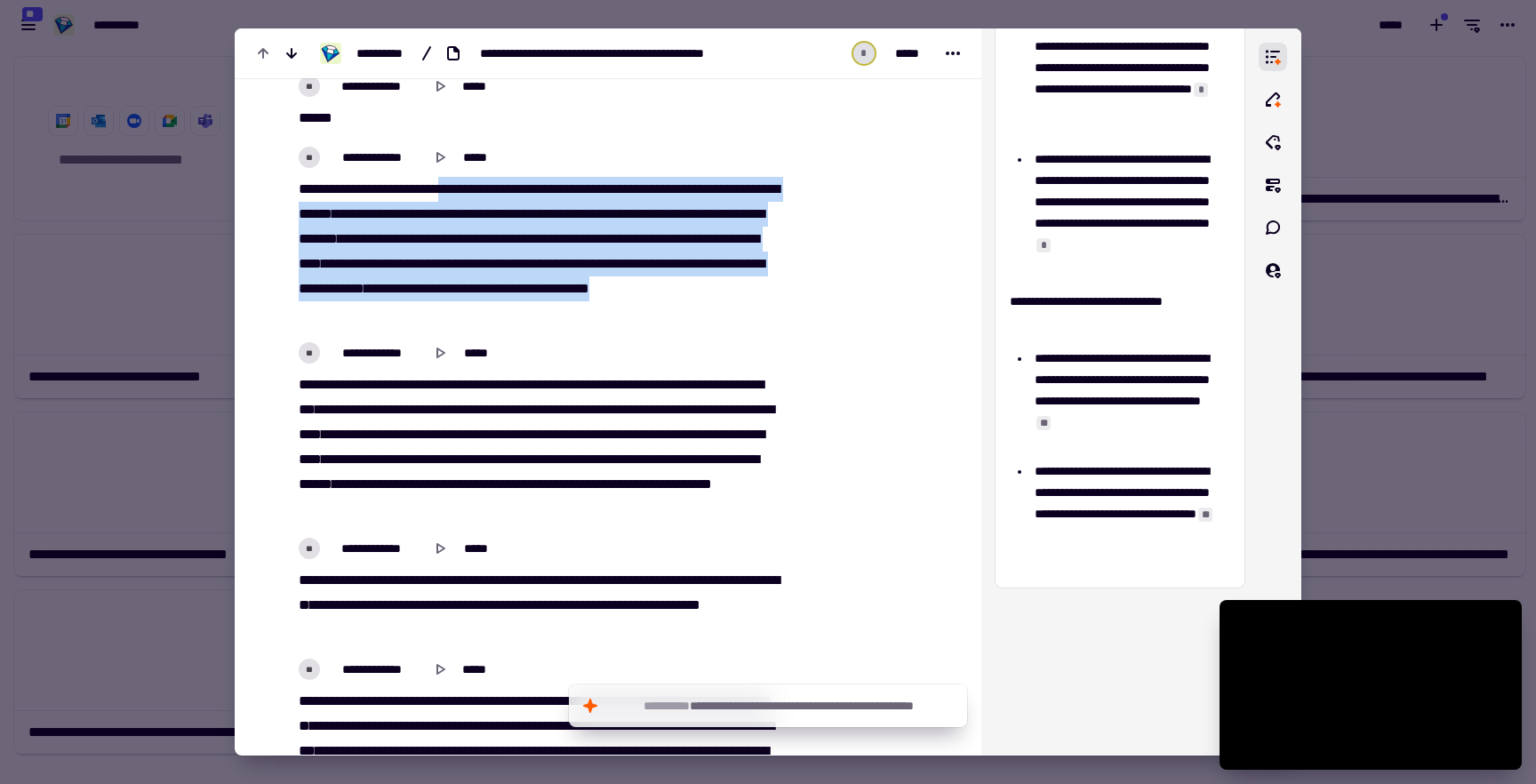 drag, startPoint x: 460, startPoint y: 185, endPoint x: 593, endPoint y: 297, distance: 173.87639 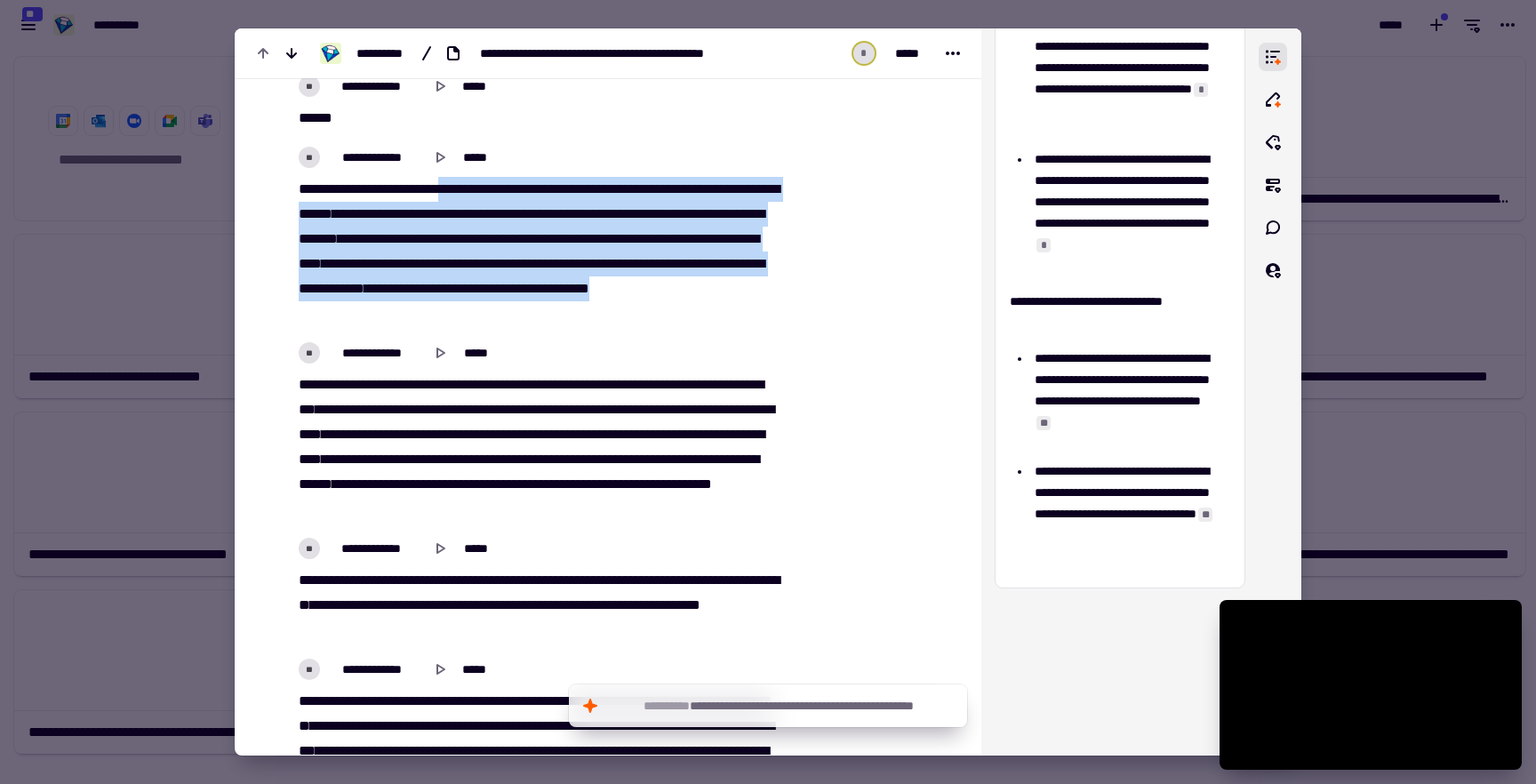 click on "**********" at bounding box center (536, 252) 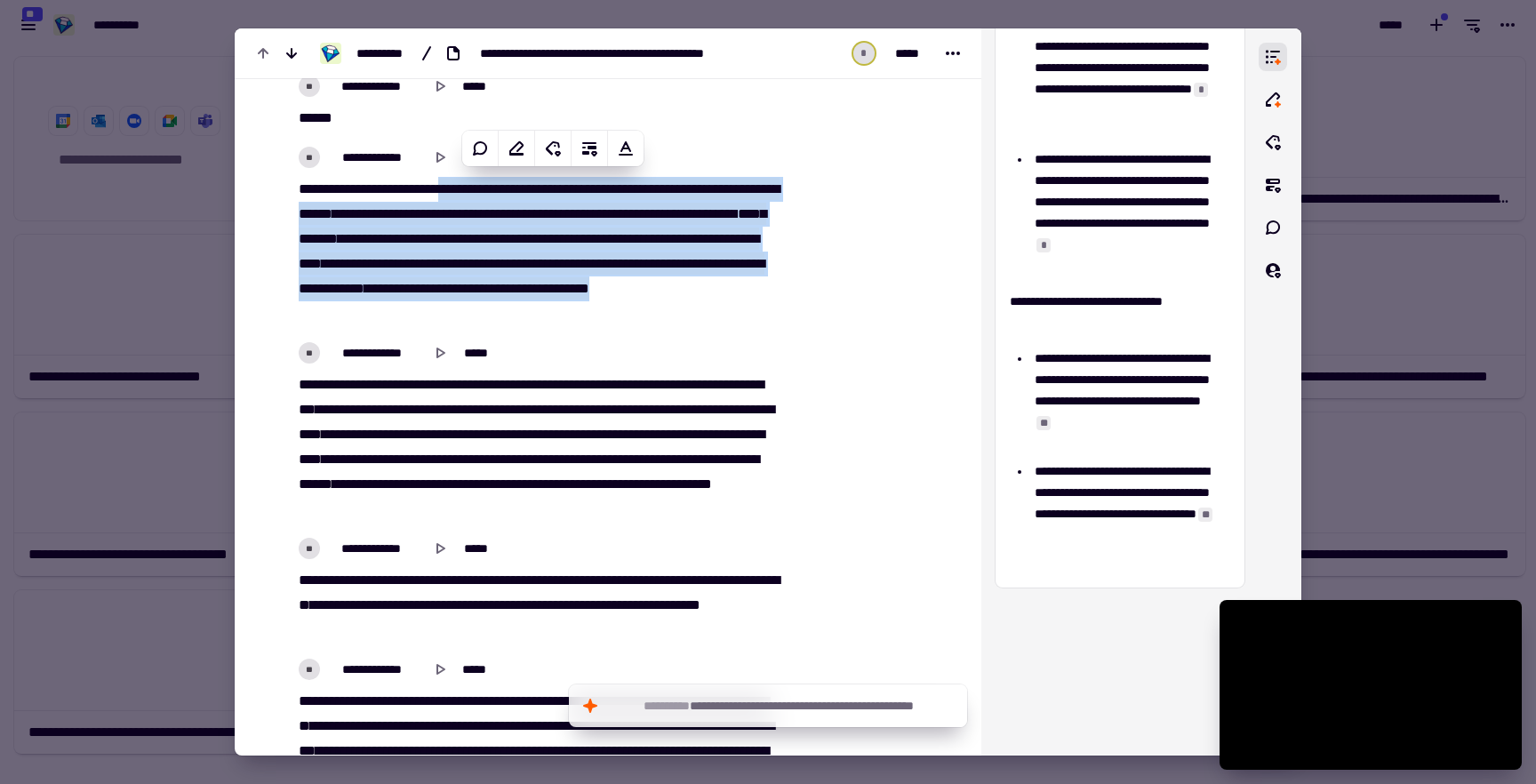 copy on "**********" 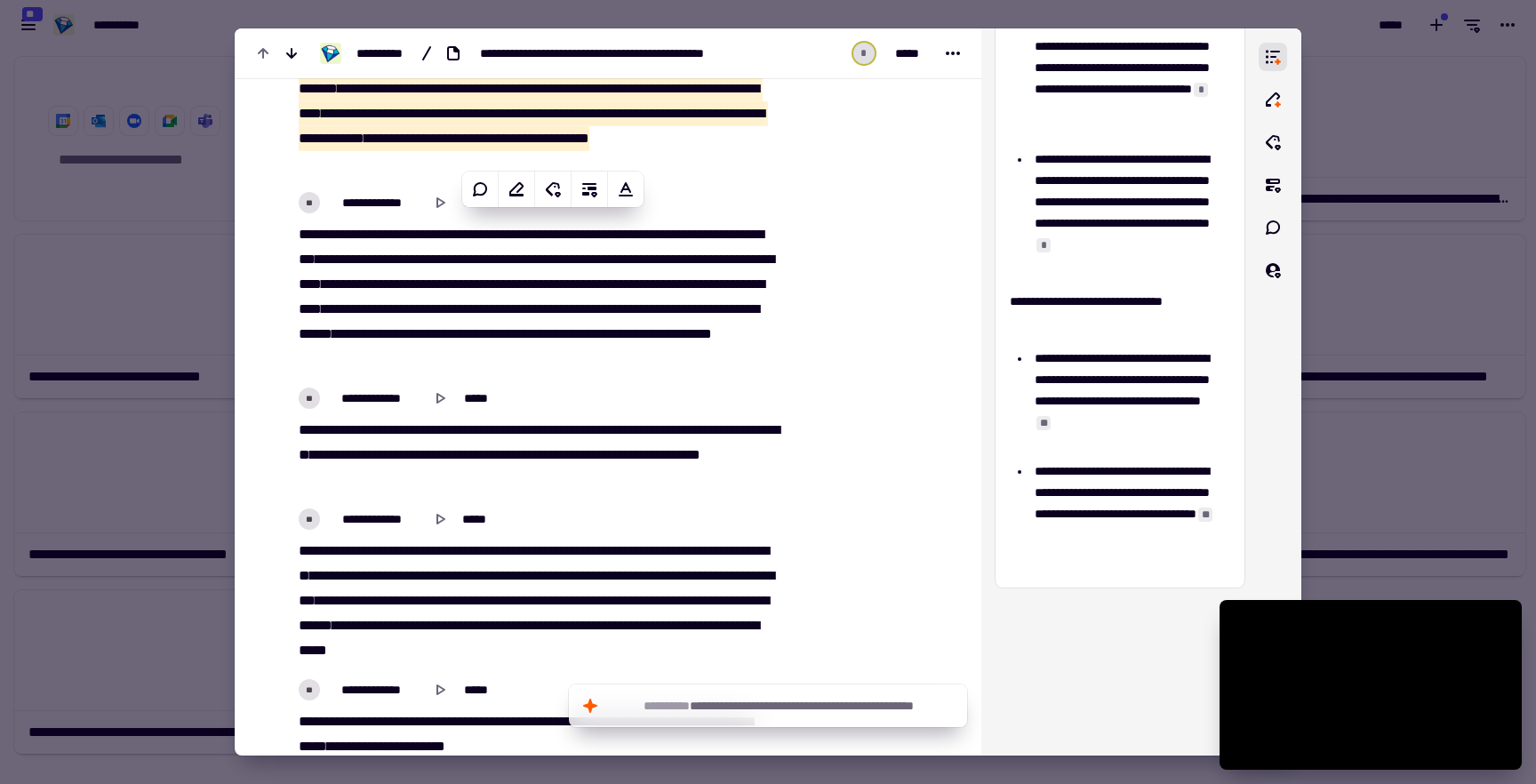 scroll, scrollTop: 14406, scrollLeft: 0, axis: vertical 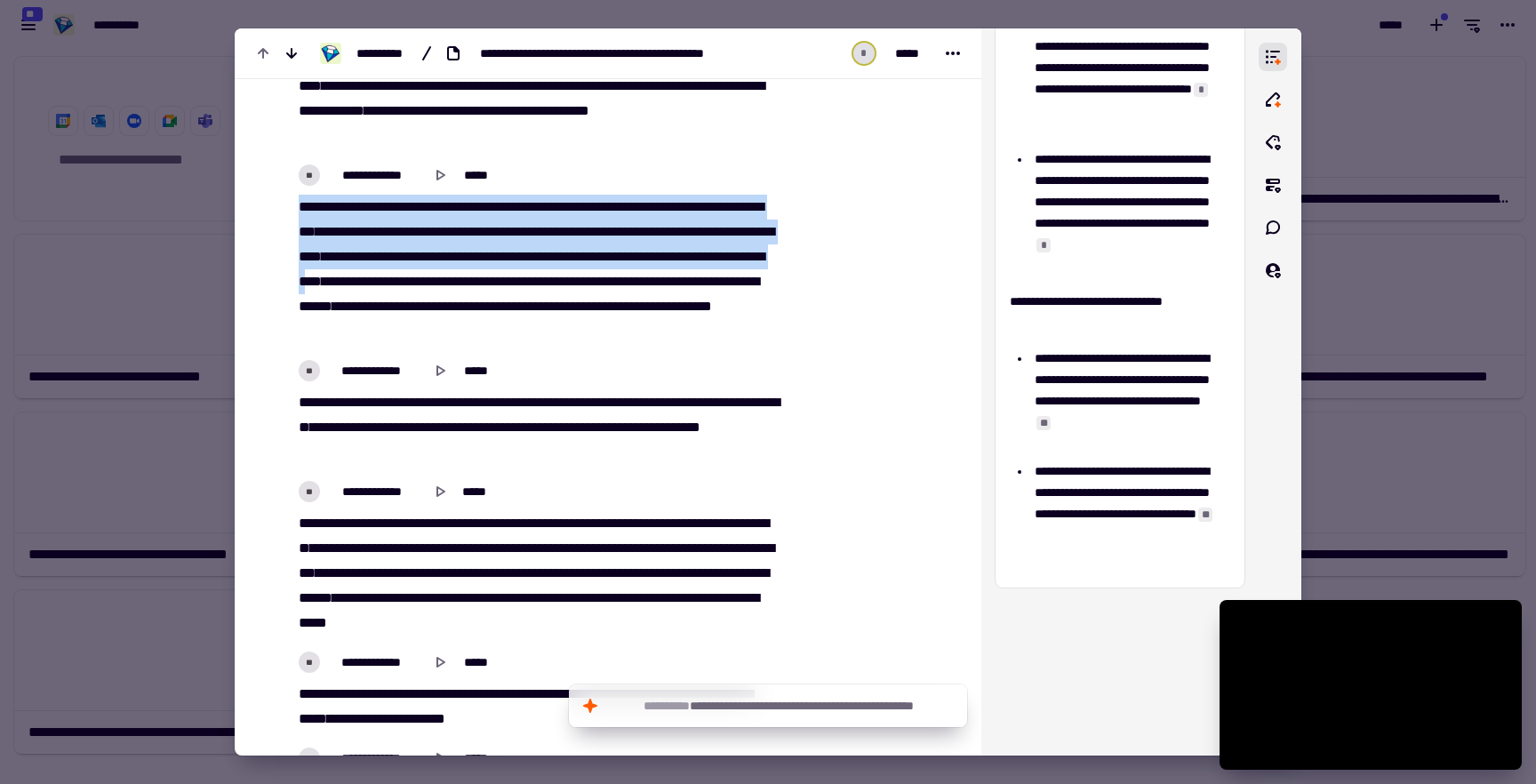 drag, startPoint x: 293, startPoint y: 194, endPoint x: 565, endPoint y: 268, distance: 281.8865 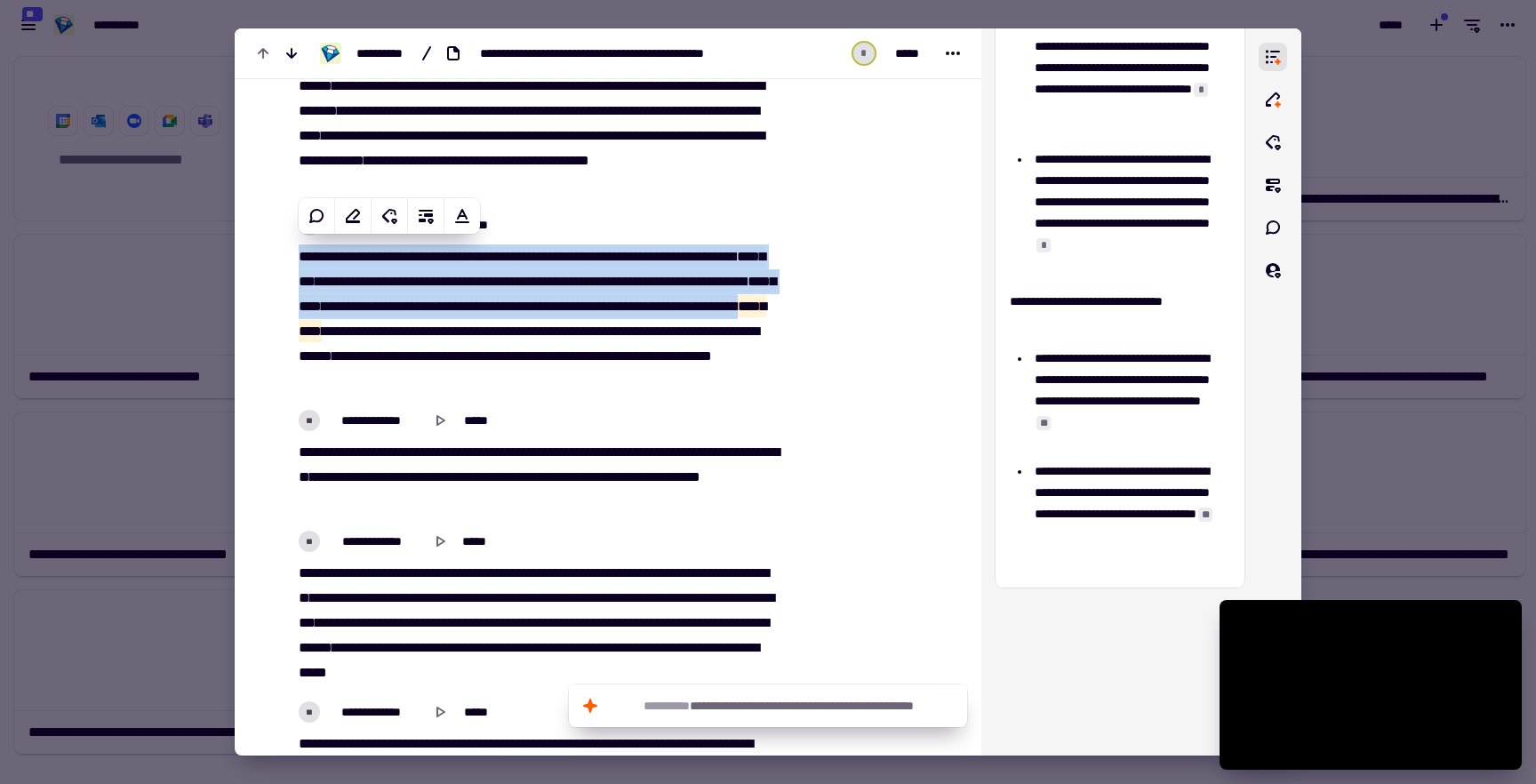 scroll, scrollTop: 14277, scrollLeft: 0, axis: vertical 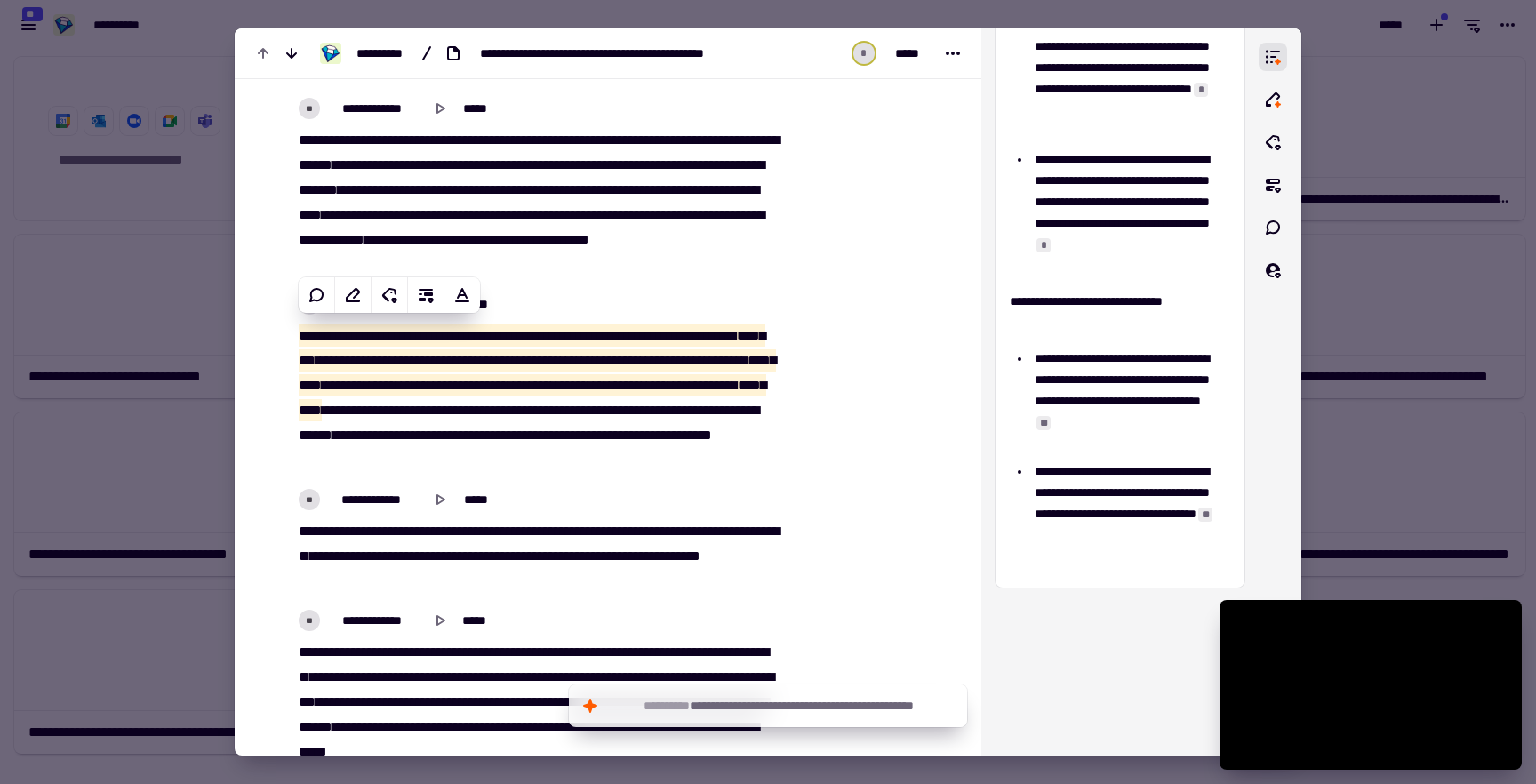 click on "**********" at bounding box center (541, 304) 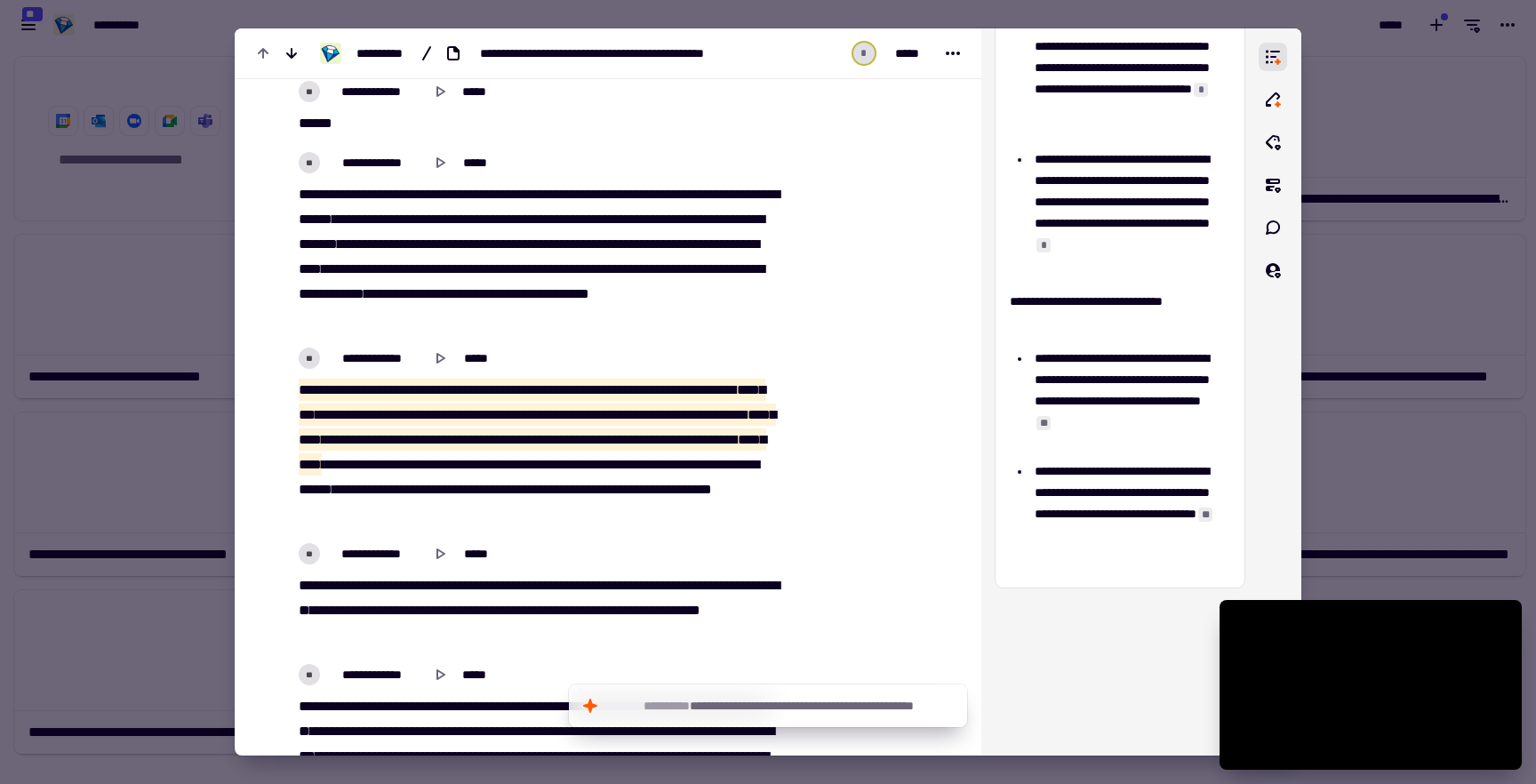 scroll, scrollTop: 14221, scrollLeft: 0, axis: vertical 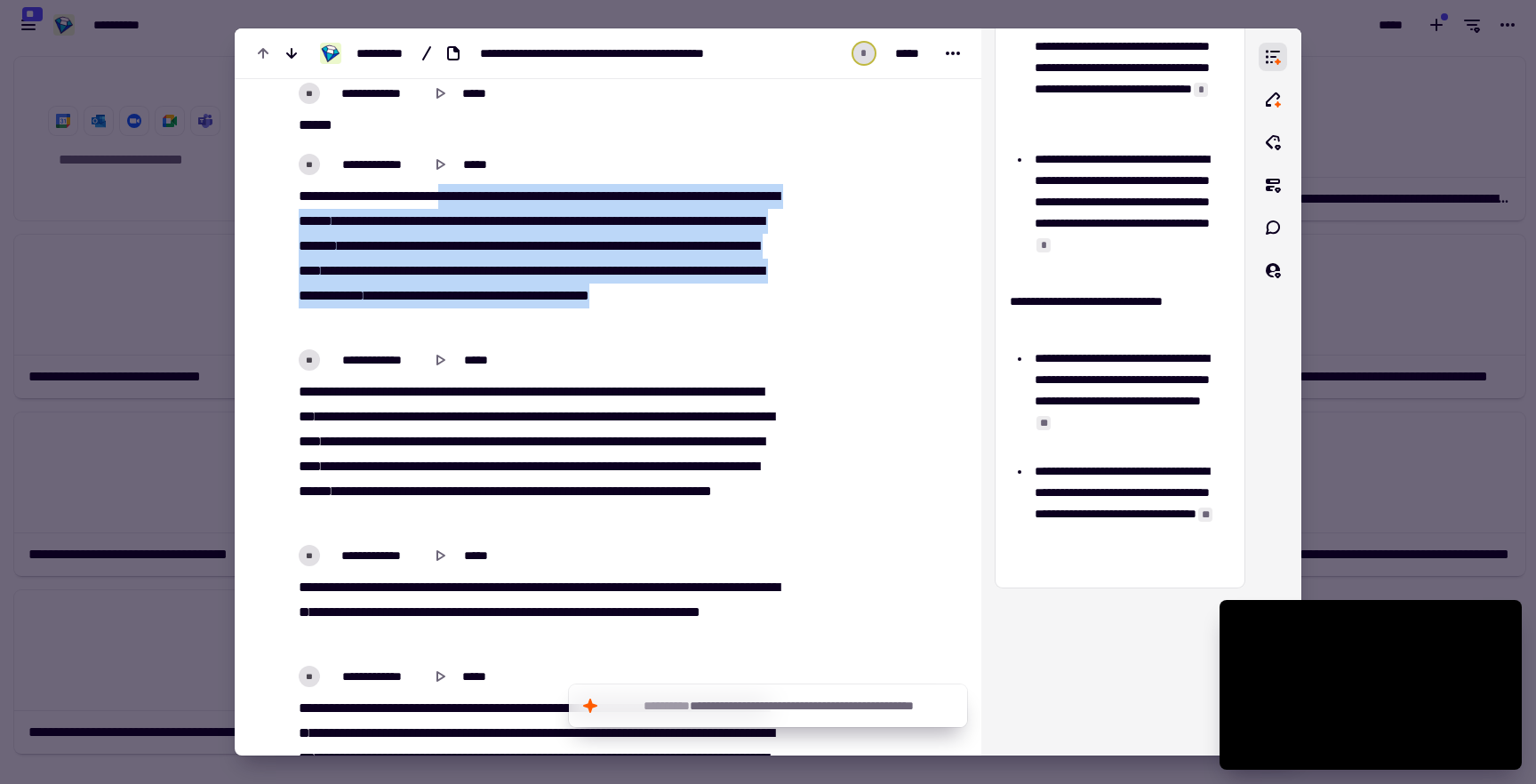 drag, startPoint x: 460, startPoint y: 194, endPoint x: 604, endPoint y: 312, distance: 186.17196 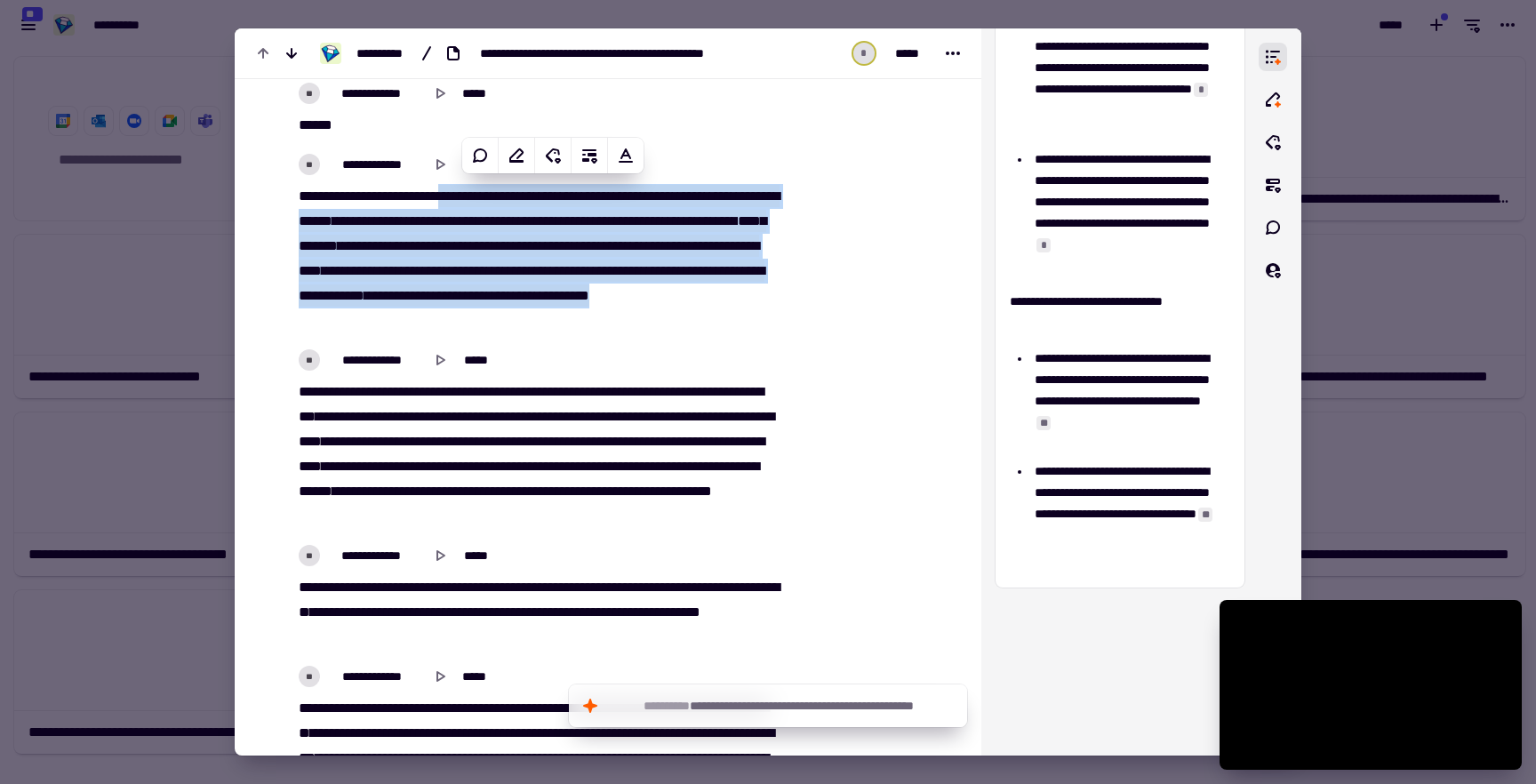 copy on "**********" 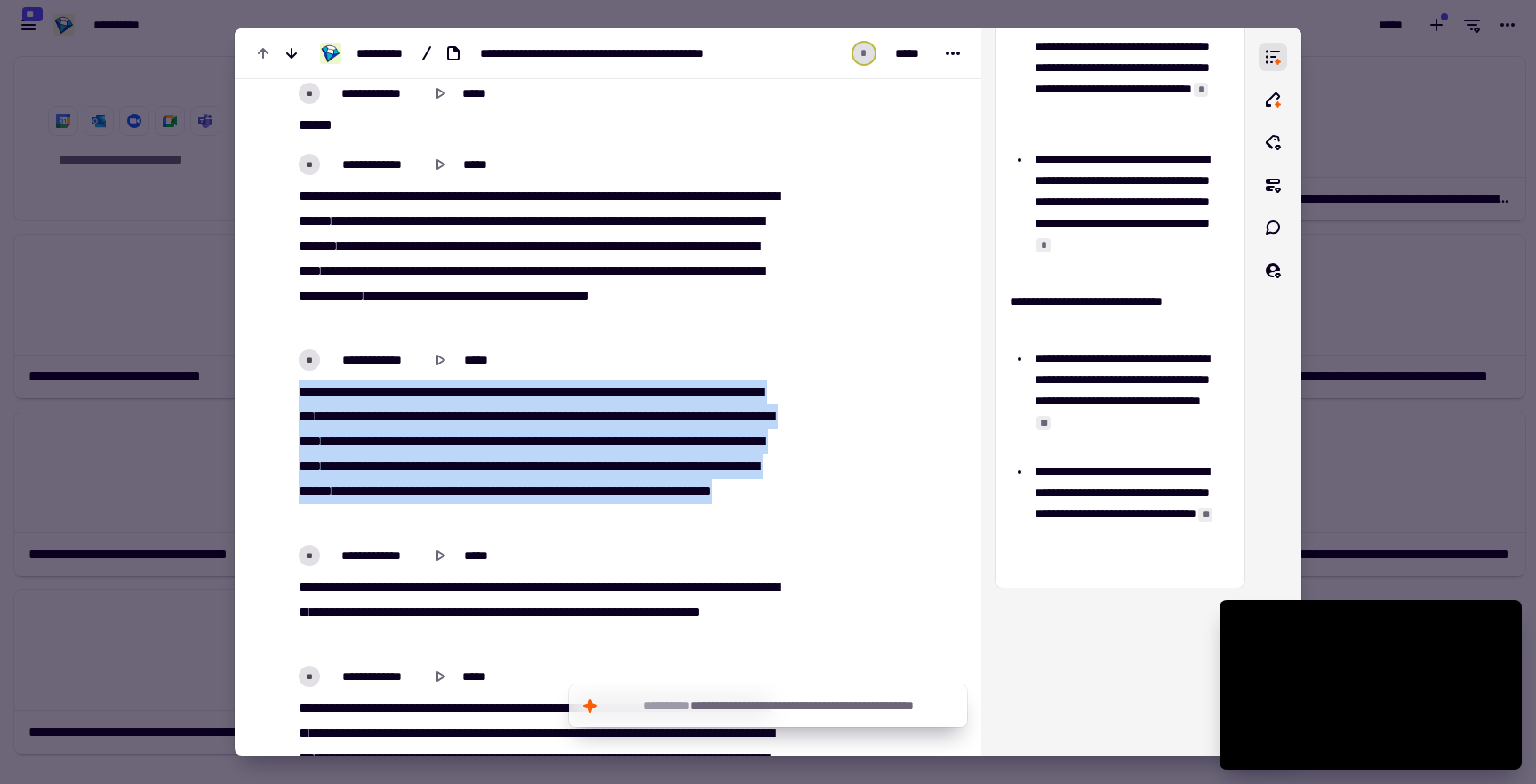 drag, startPoint x: 289, startPoint y: 381, endPoint x: 686, endPoint y: 517, distance: 419.64866 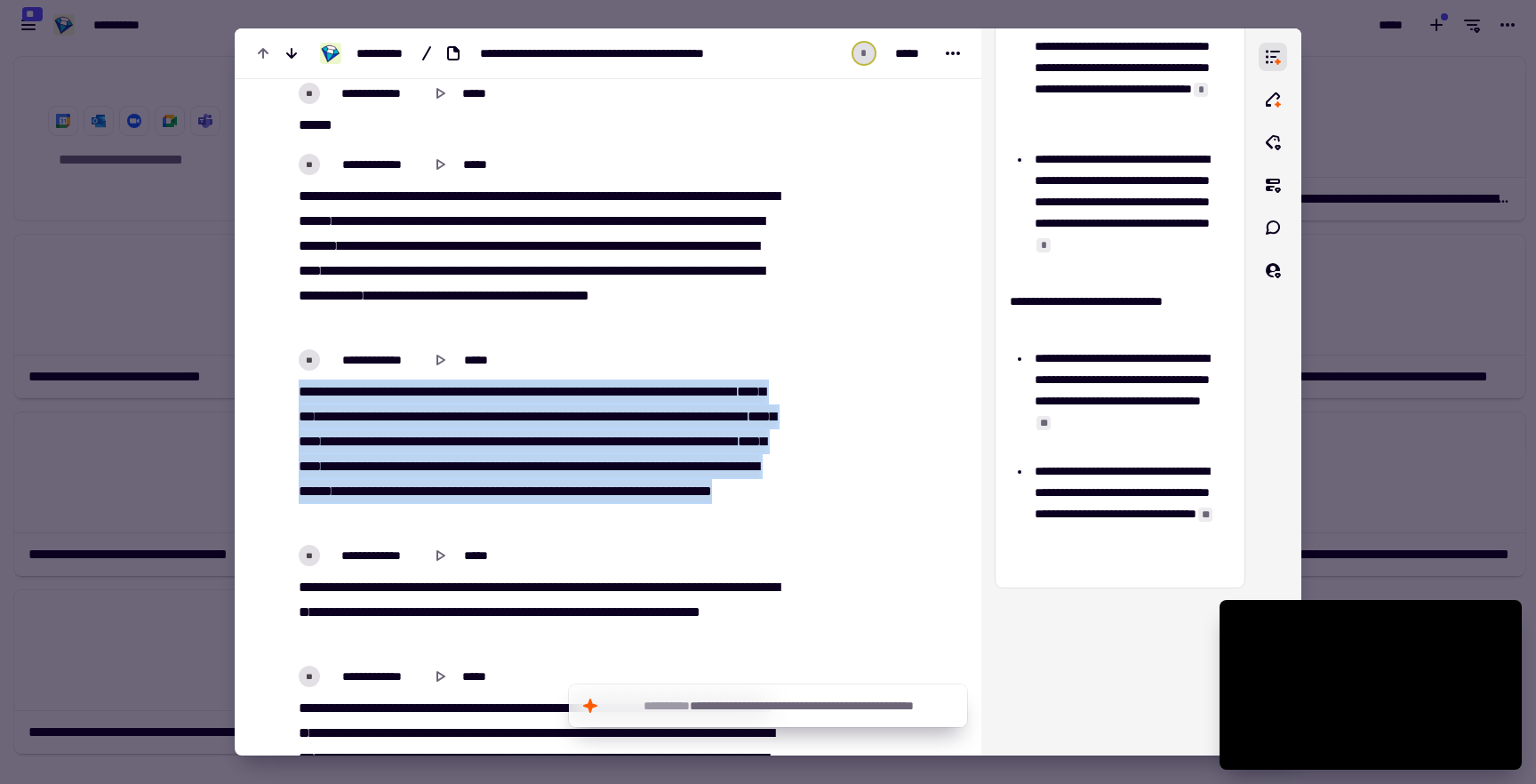 copy on "**********" 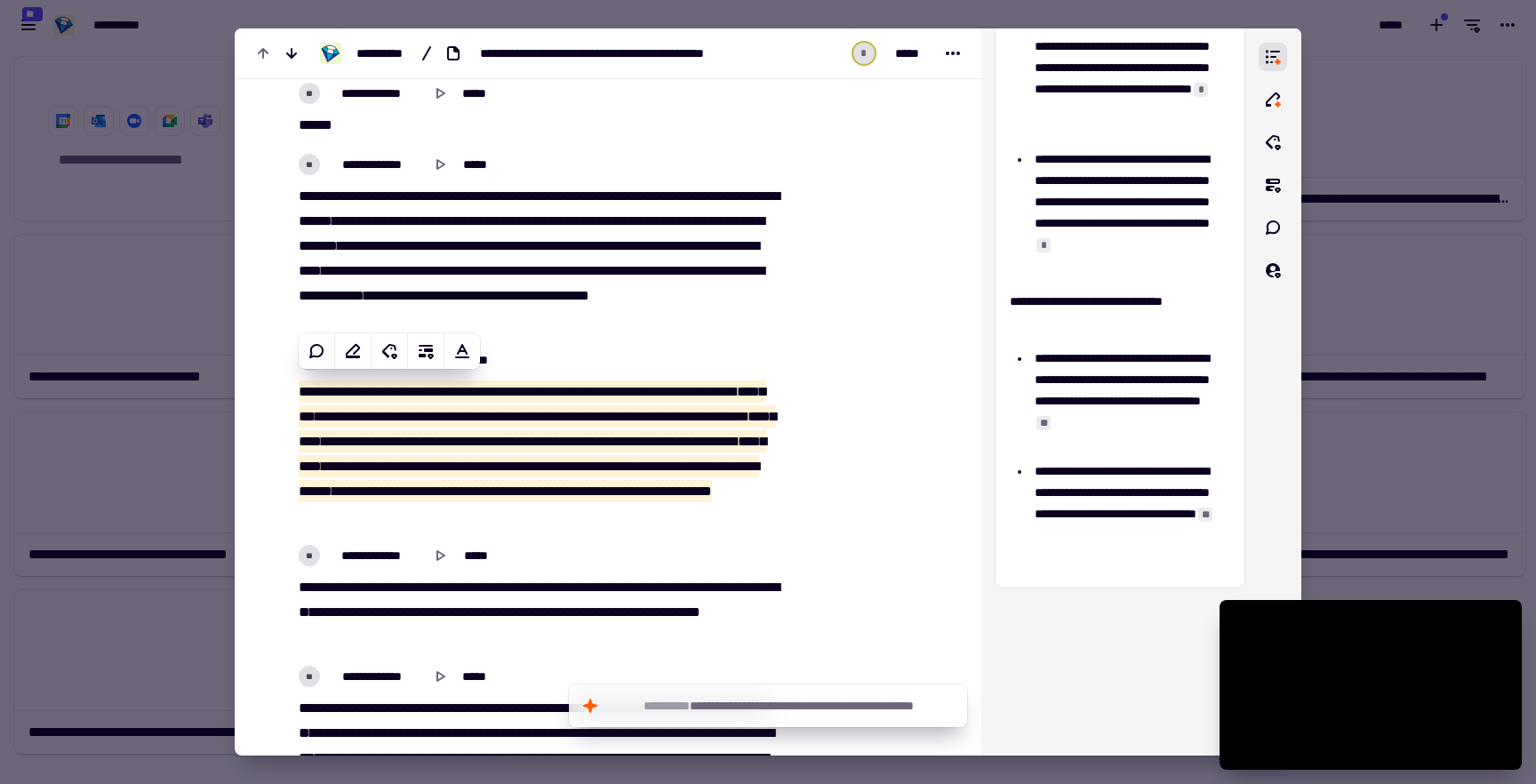 click at bounding box center [877, -448] 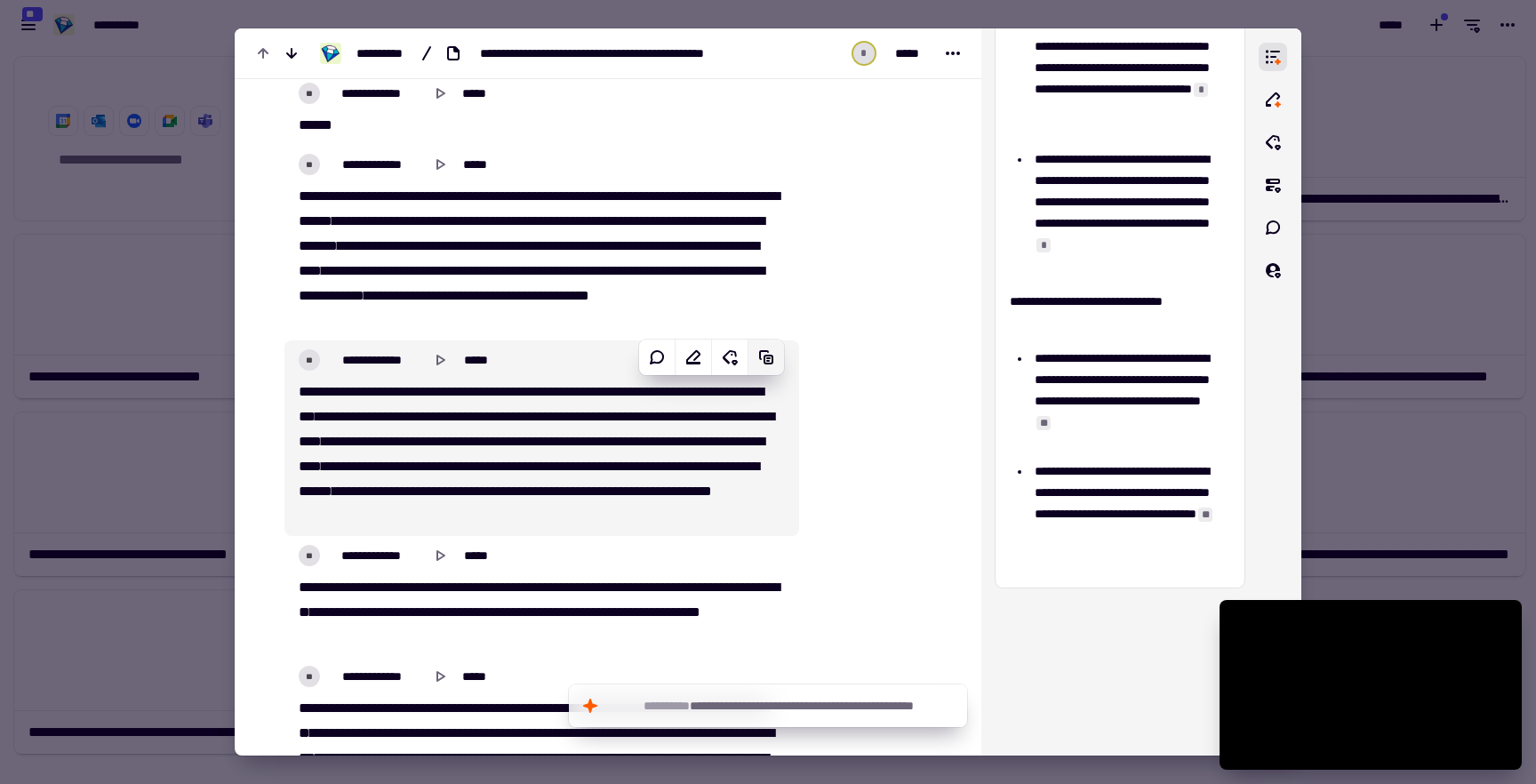 click 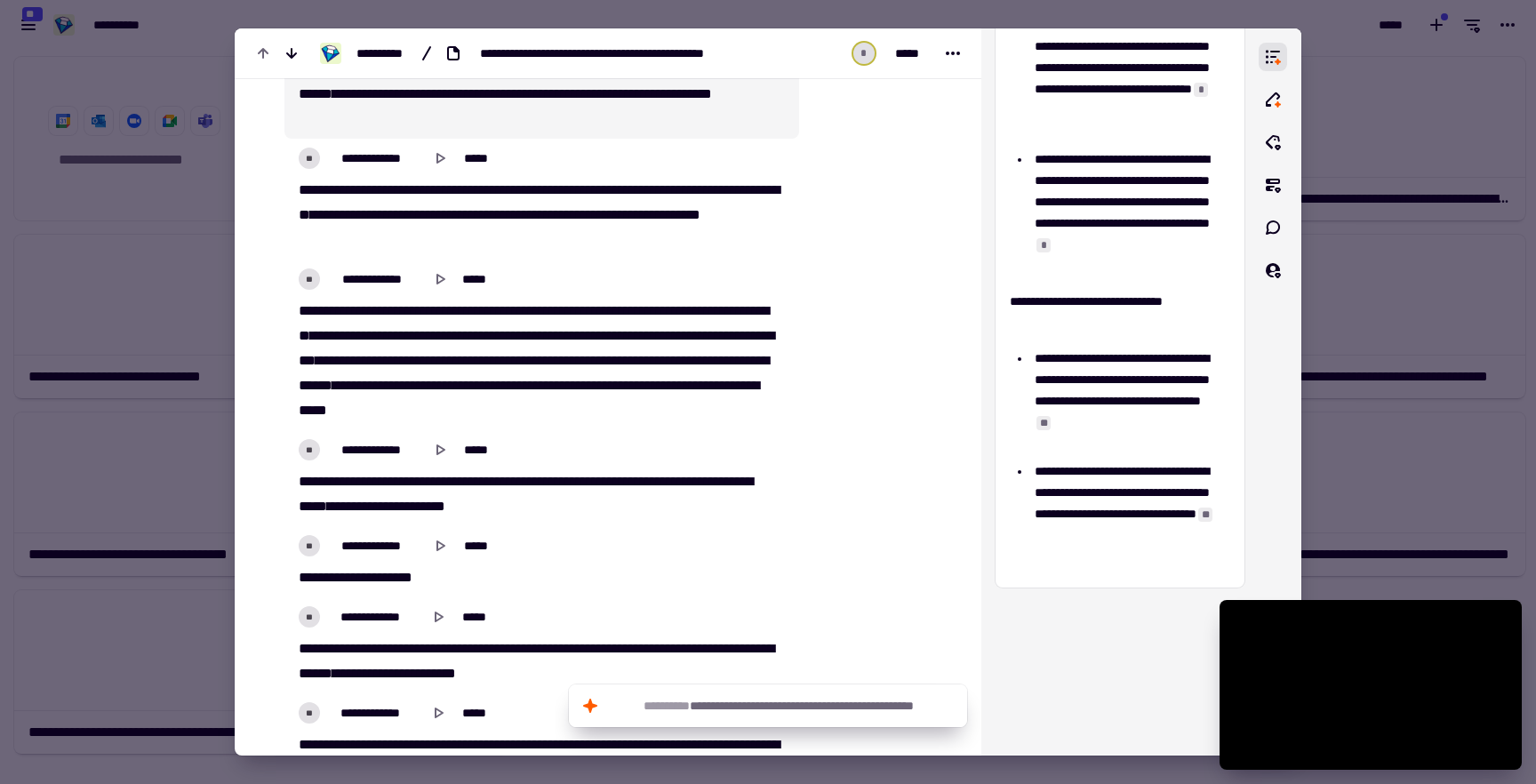 scroll, scrollTop: 14615, scrollLeft: 0, axis: vertical 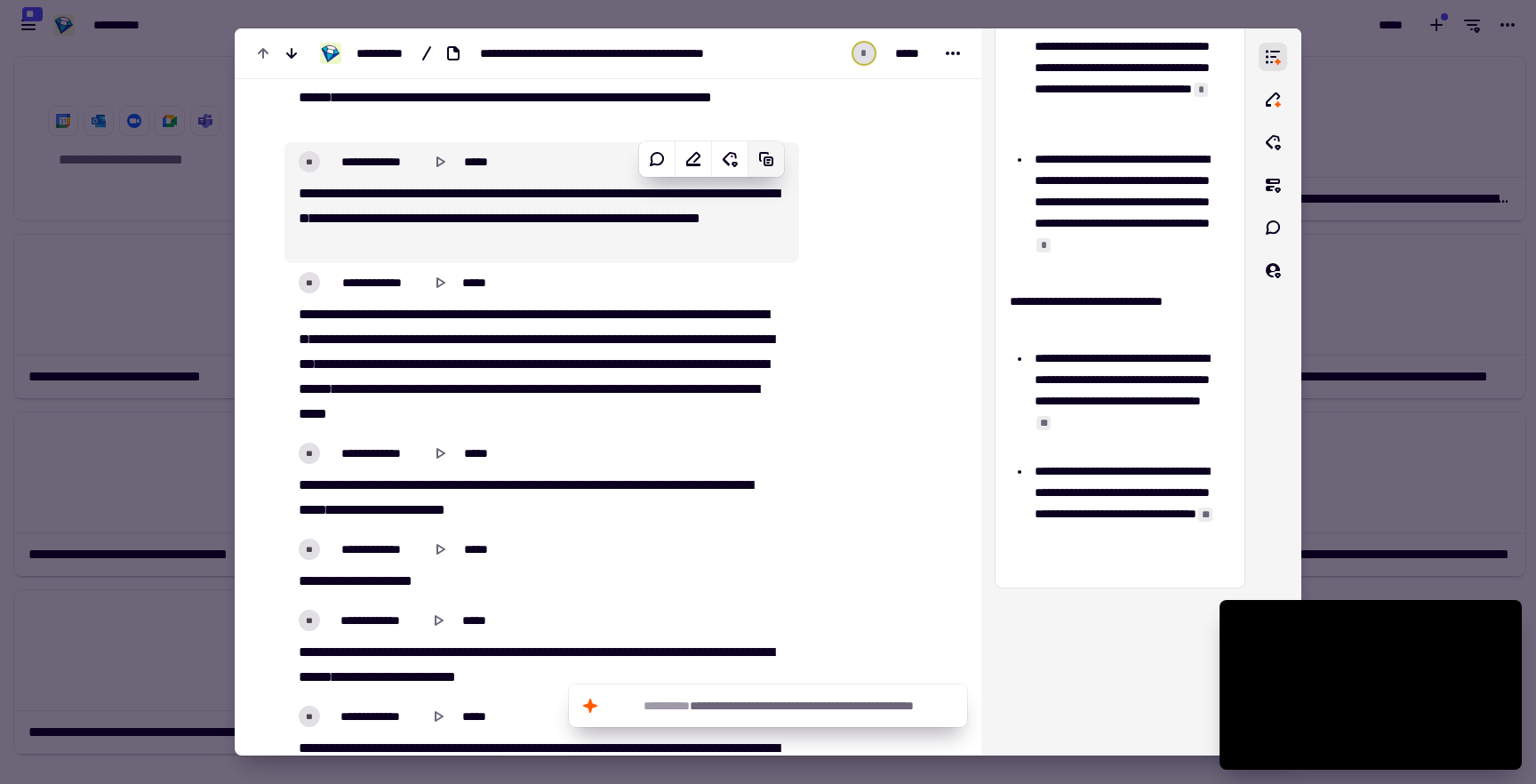 click 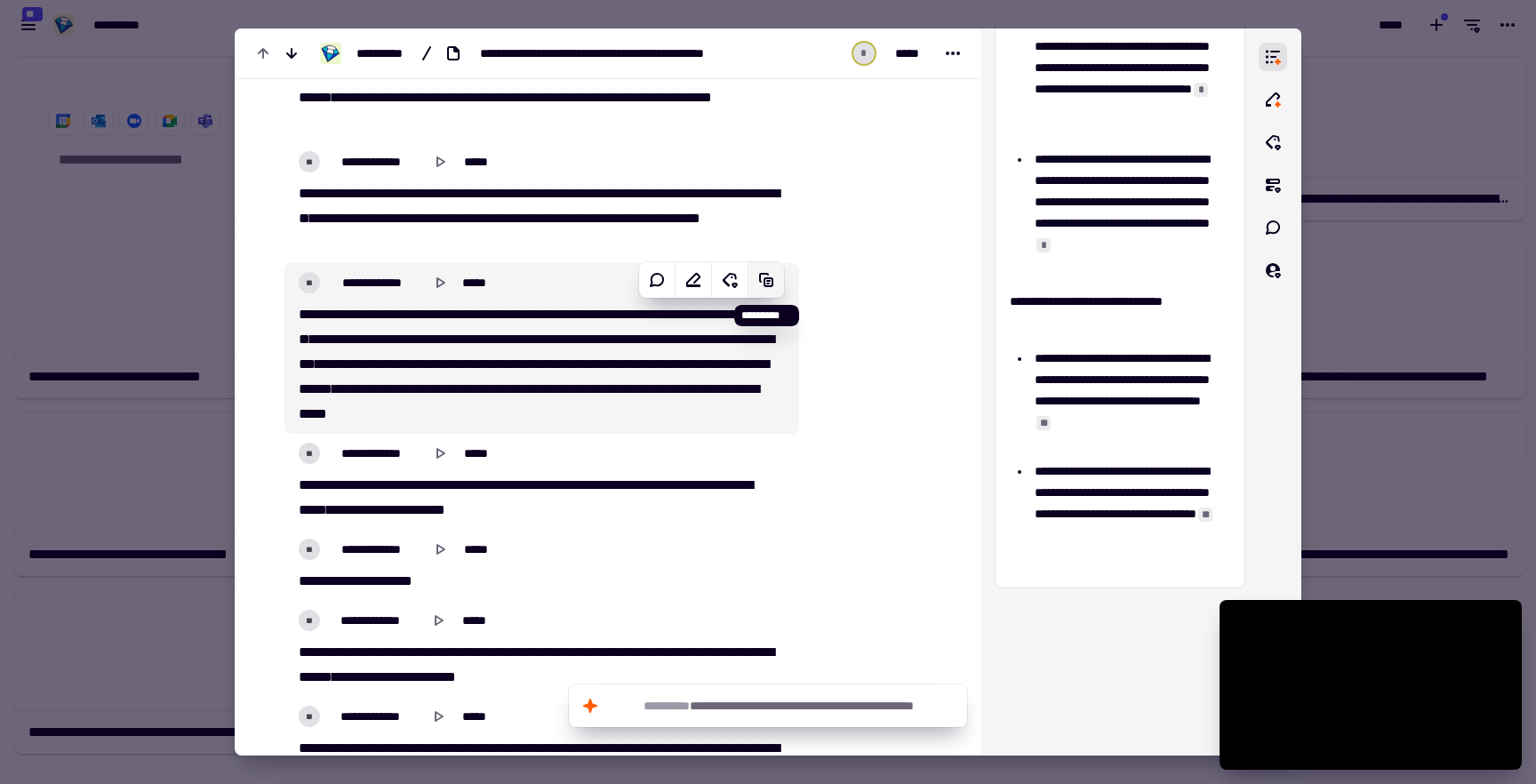 click 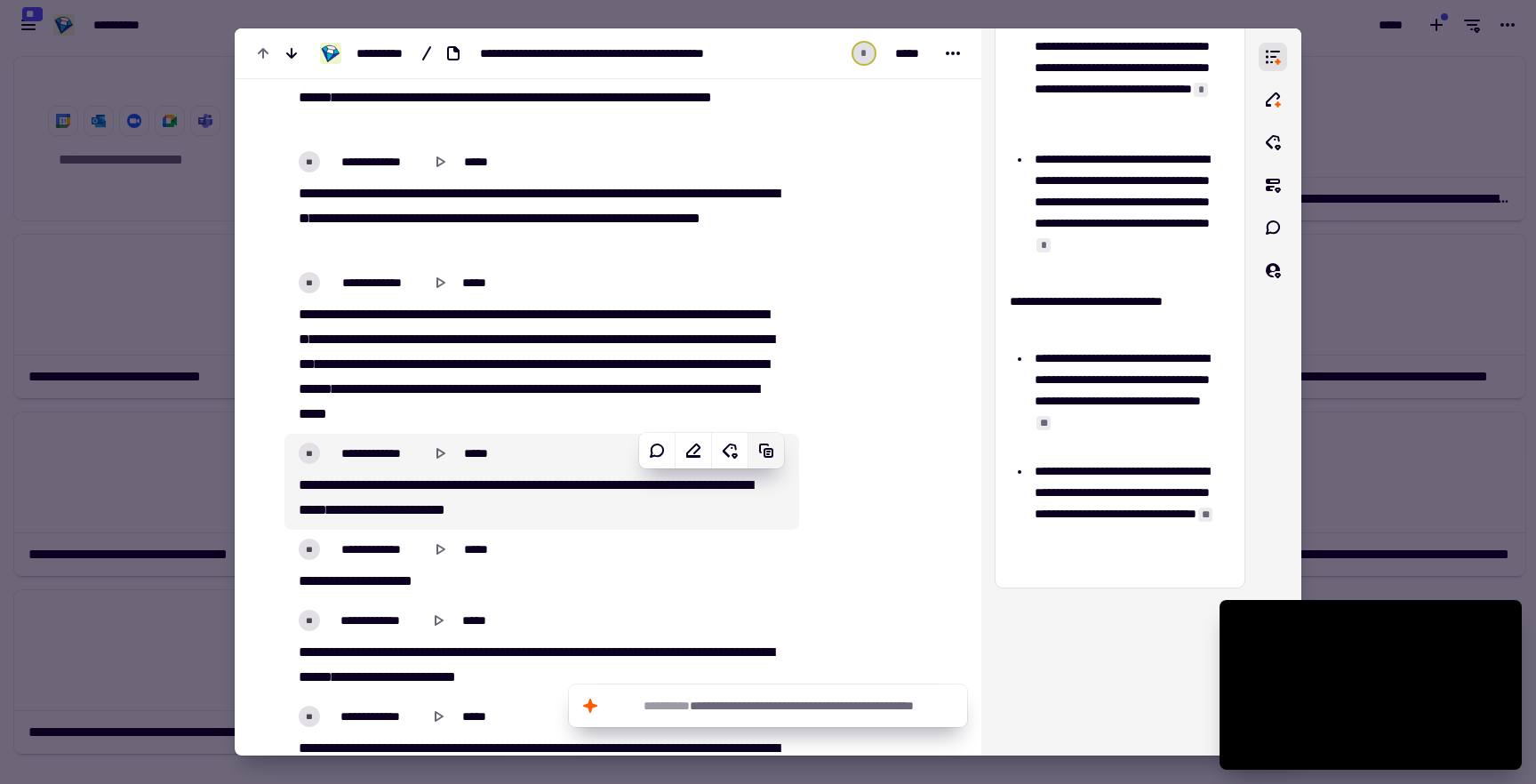 click 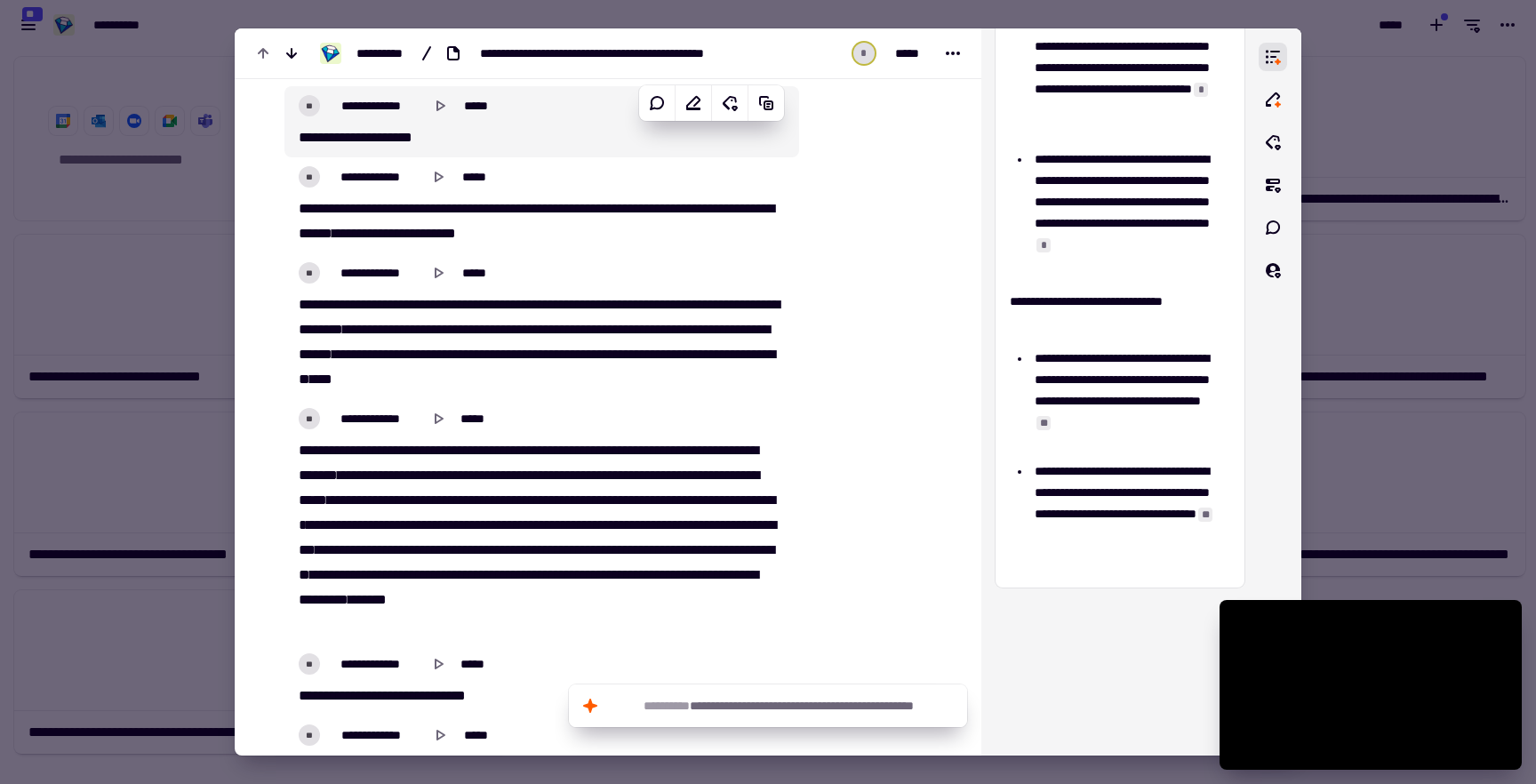 scroll, scrollTop: 15098, scrollLeft: 0, axis: vertical 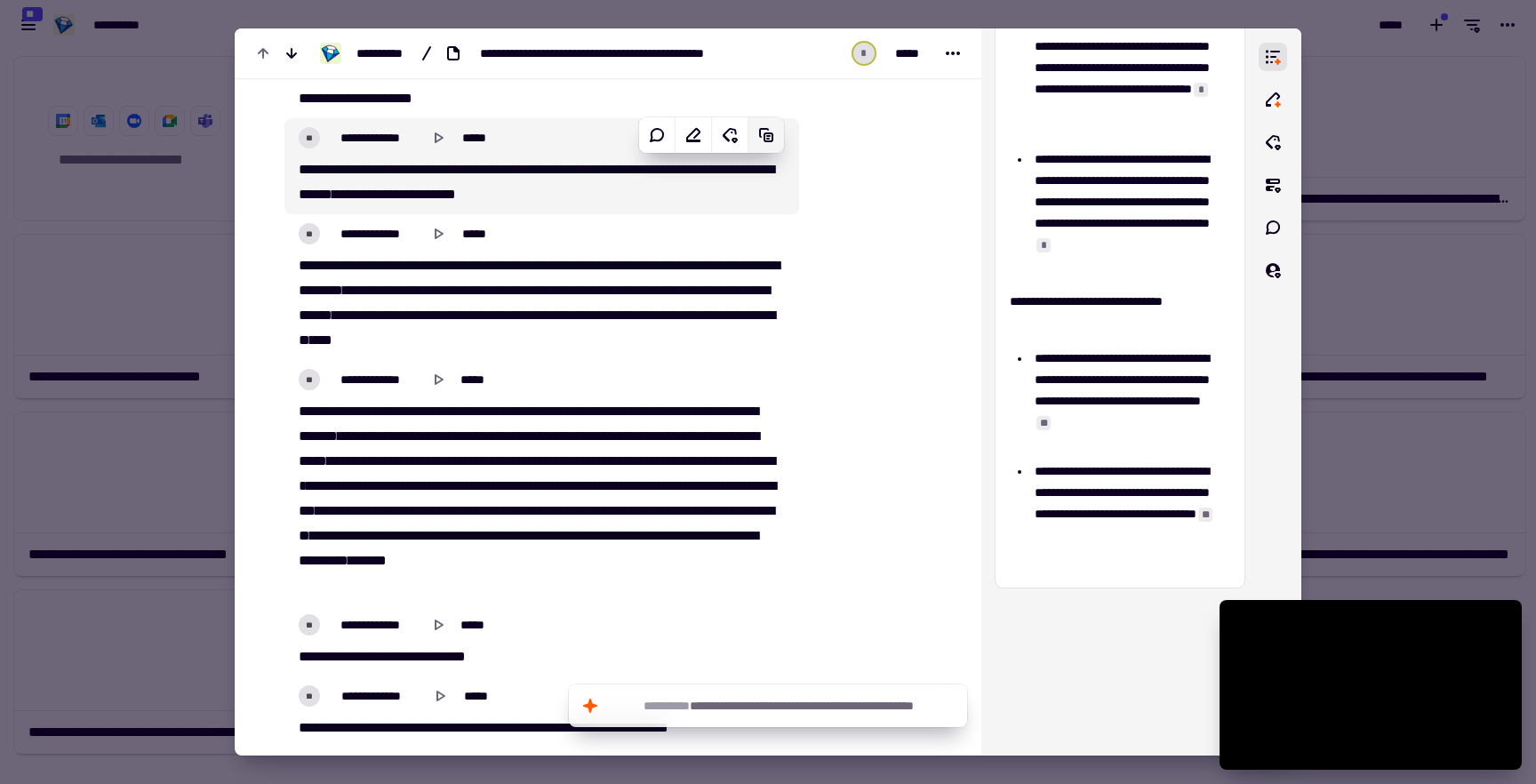 click 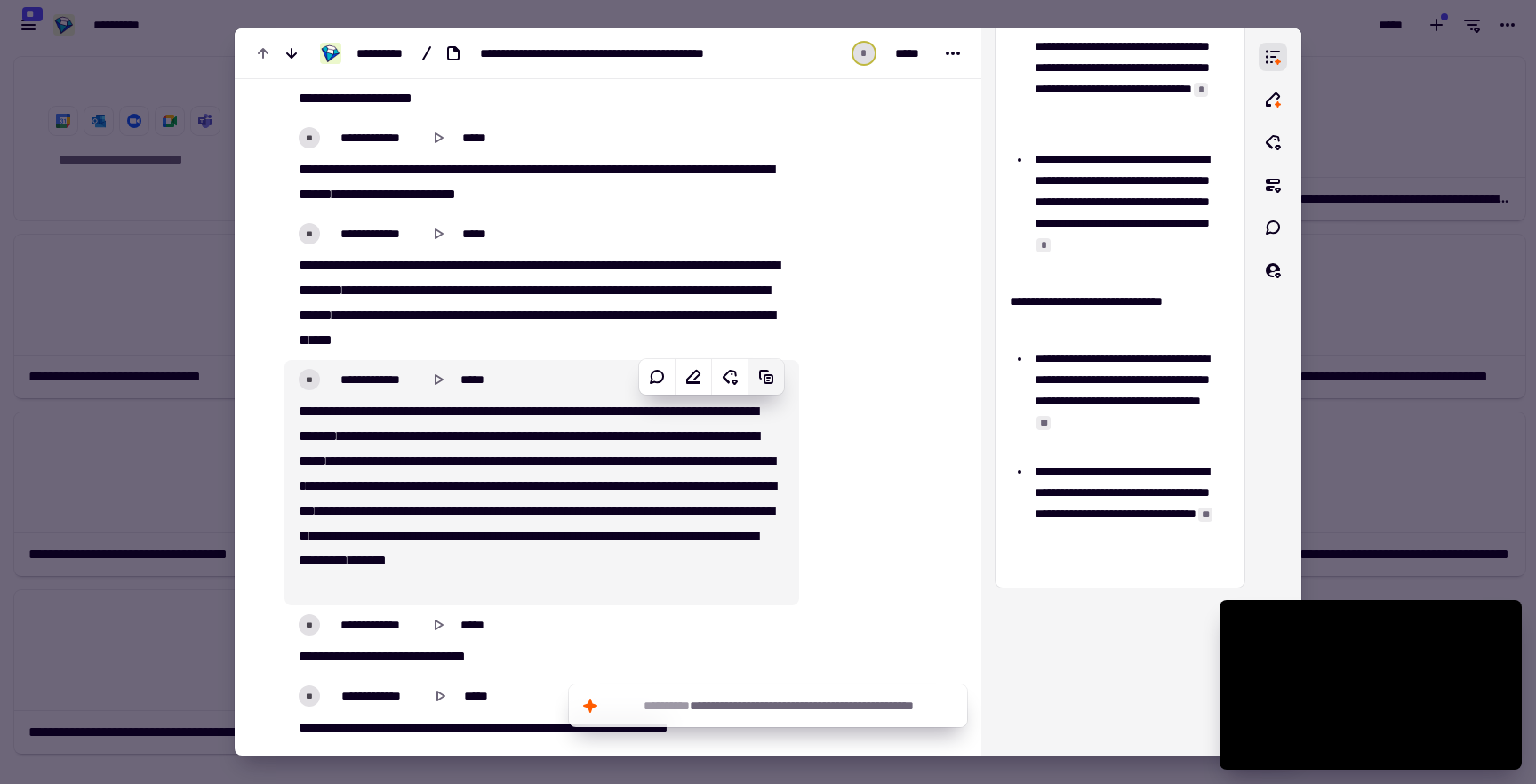 click 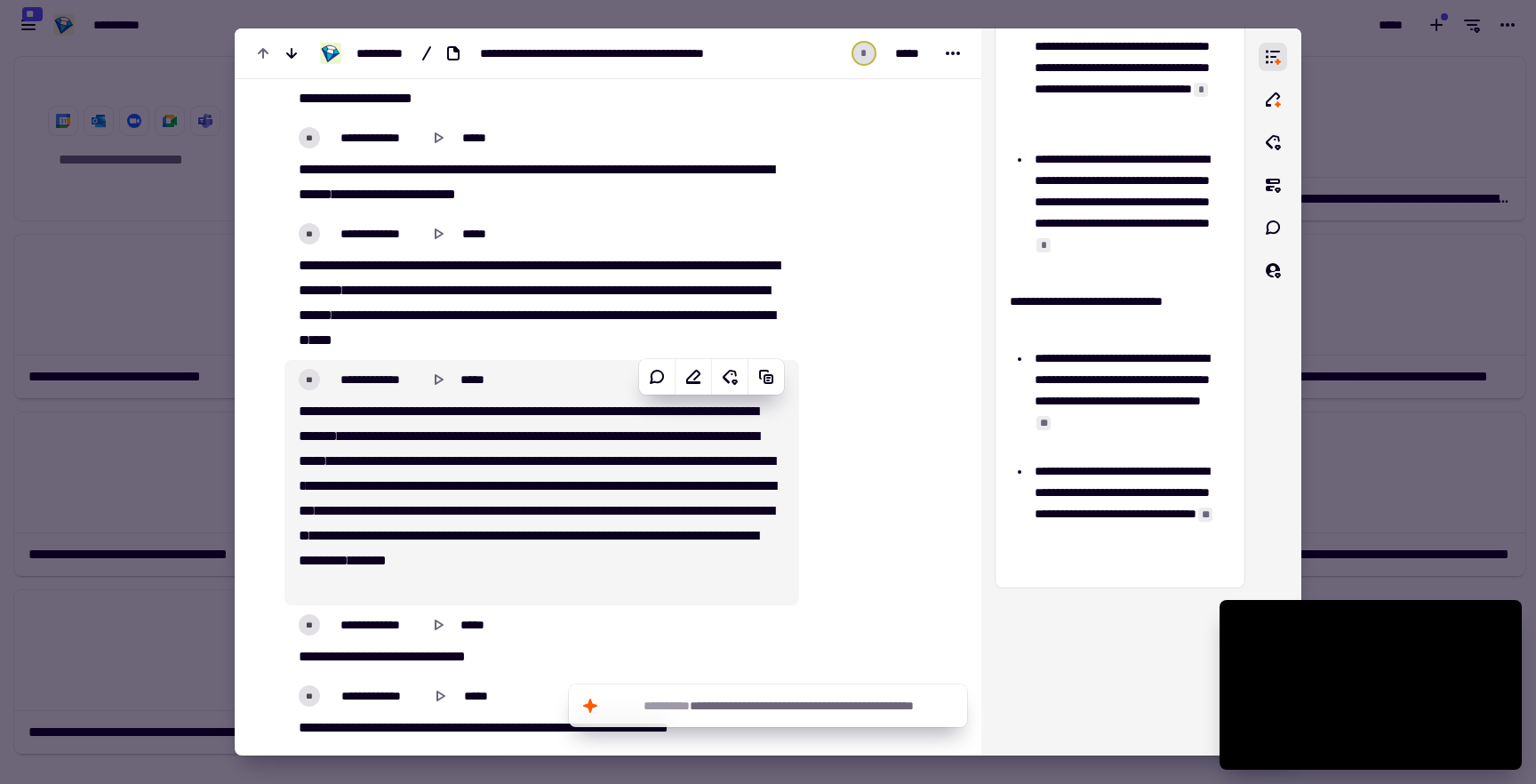 click on "*********" at bounding box center [379, 485] 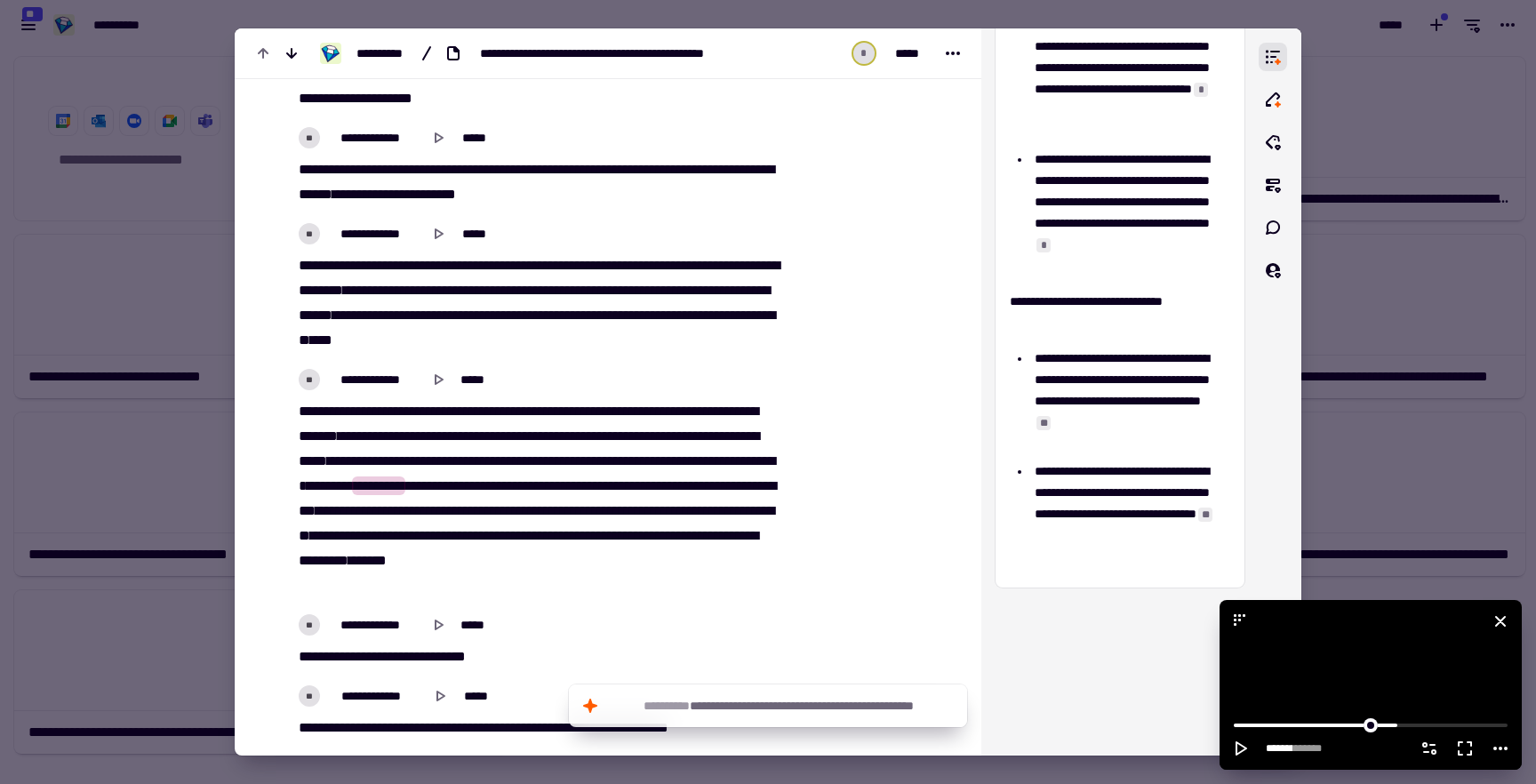 click at bounding box center (1371, 684) 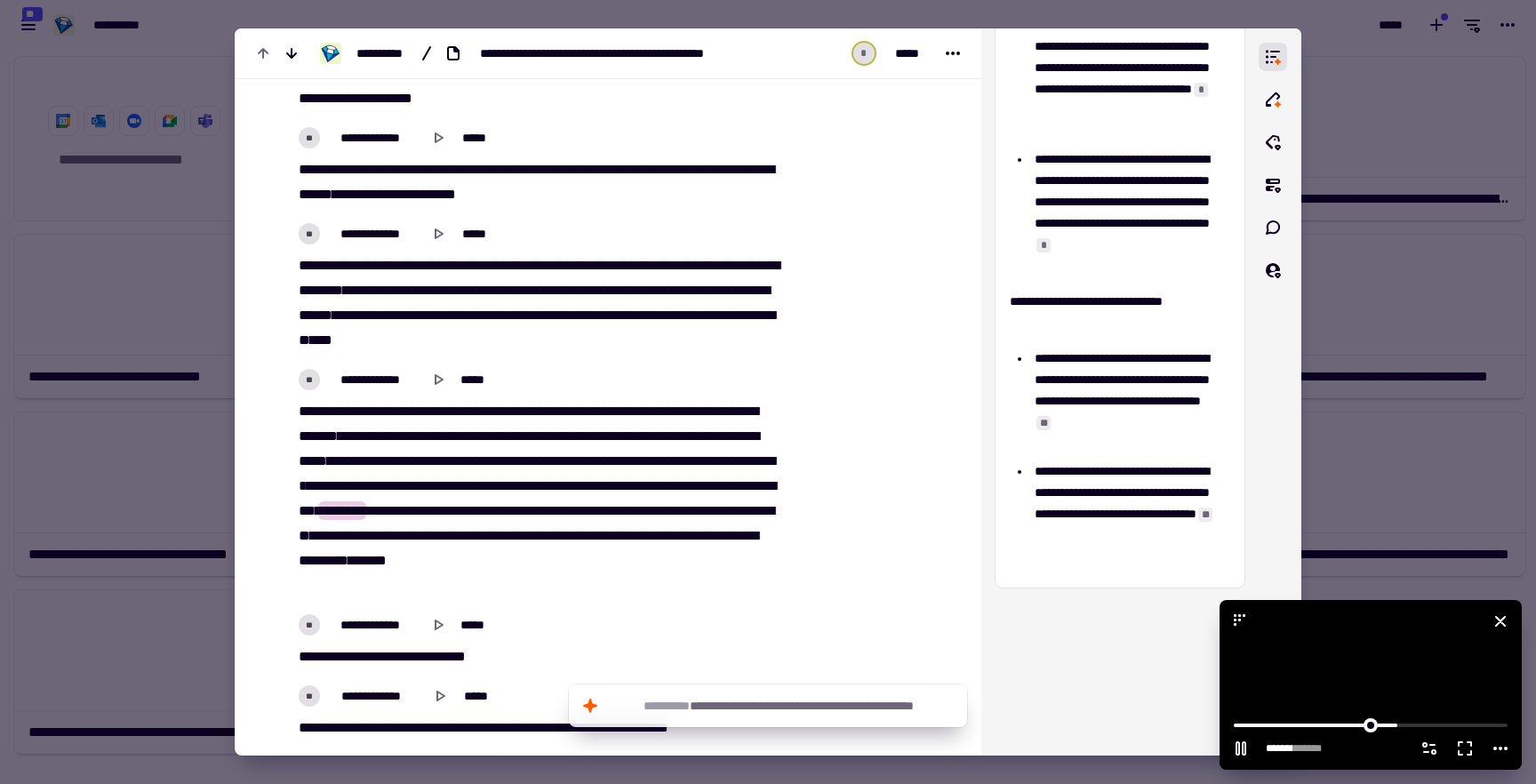 click at bounding box center [1371, 684] 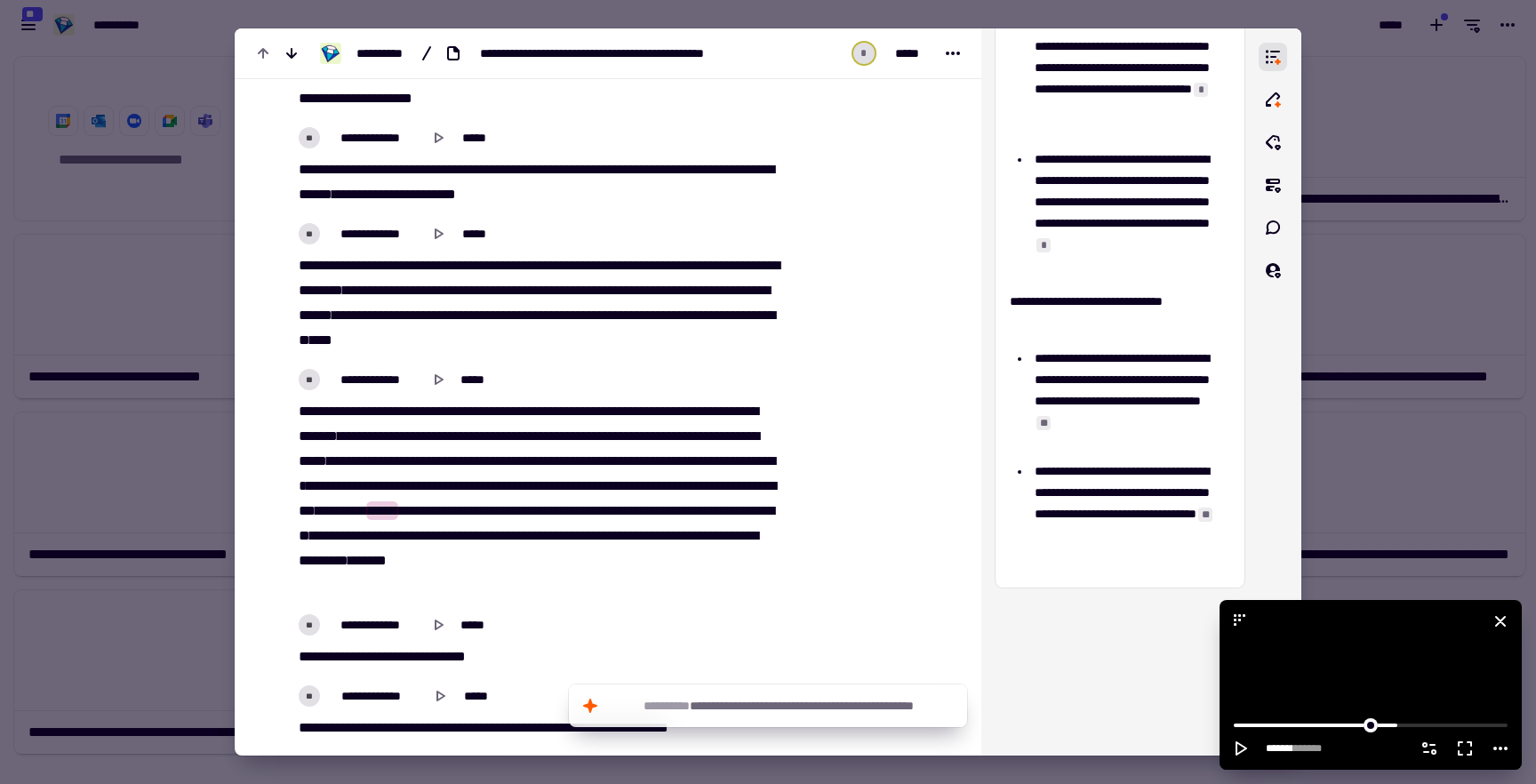 click at bounding box center [1371, 684] 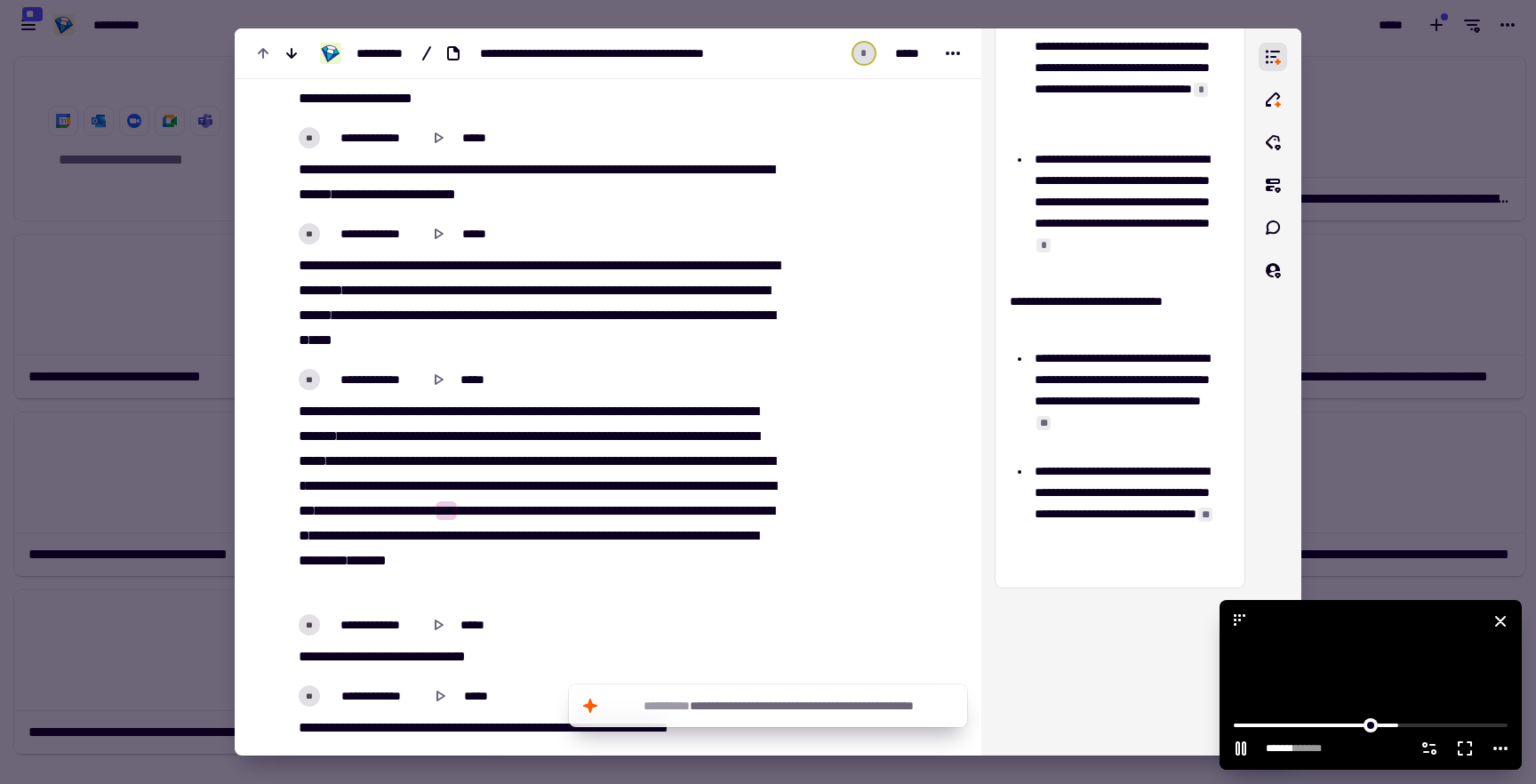 click at bounding box center [1371, 684] 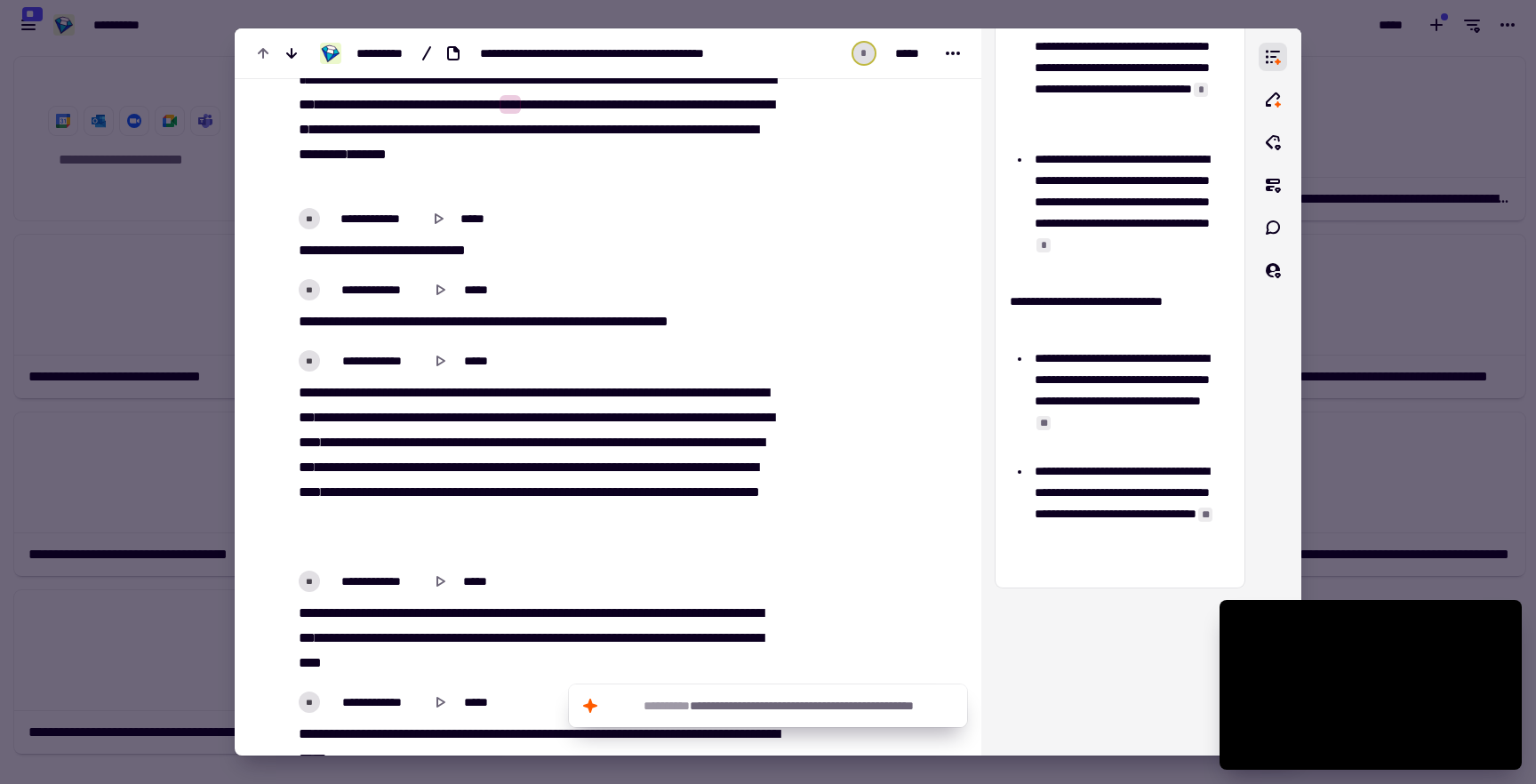scroll, scrollTop: 15718, scrollLeft: 0, axis: vertical 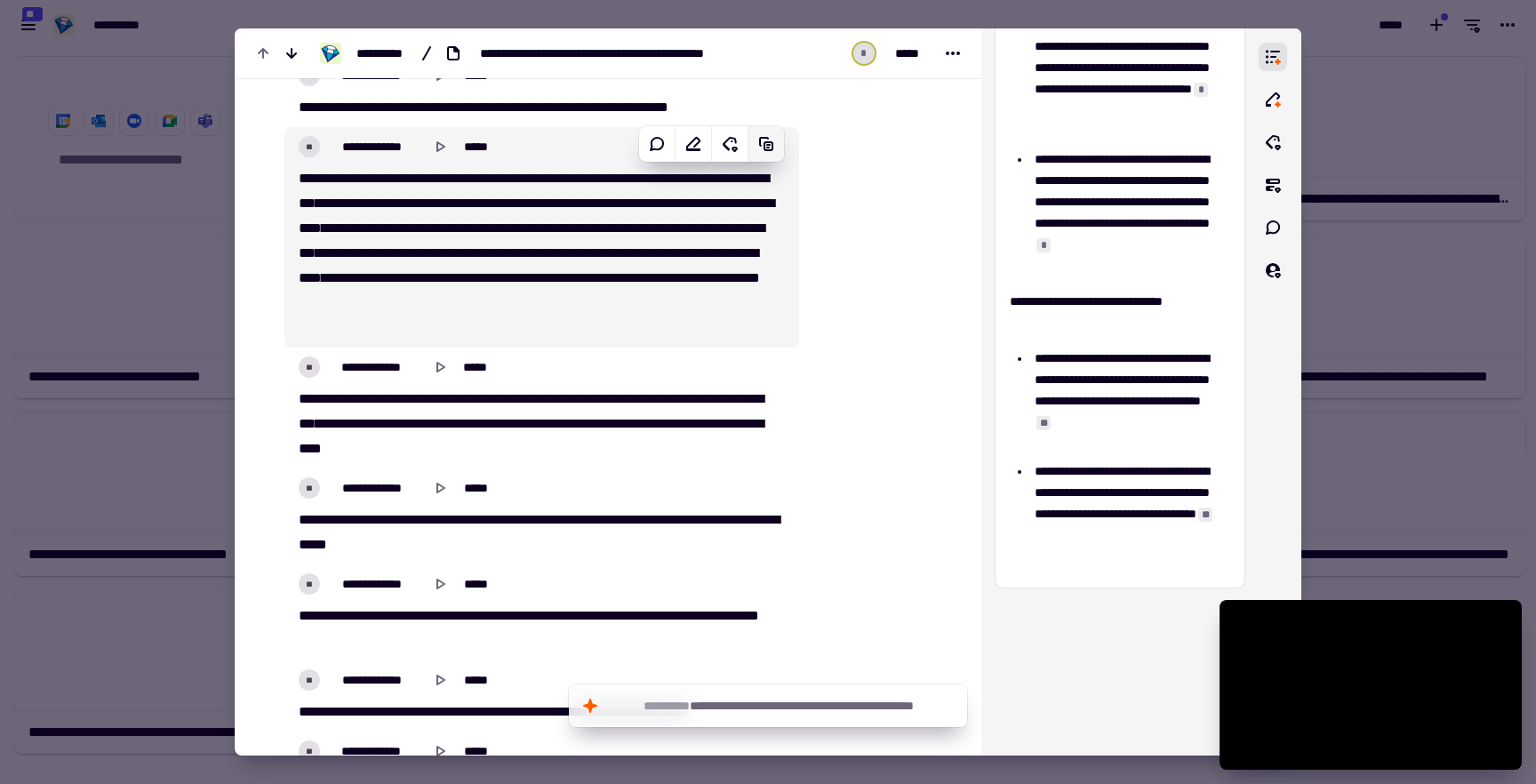 click 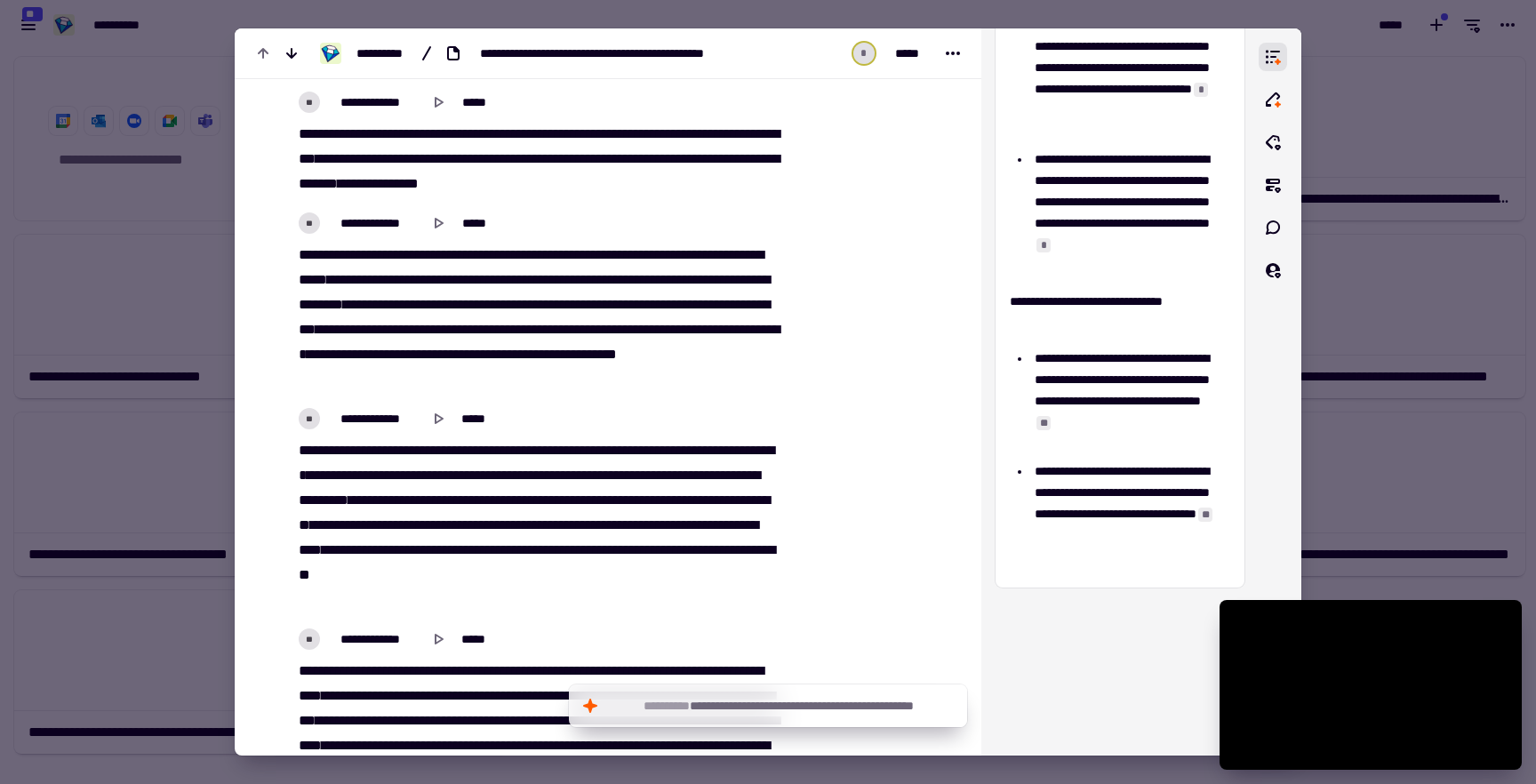 scroll, scrollTop: 17759, scrollLeft: 0, axis: vertical 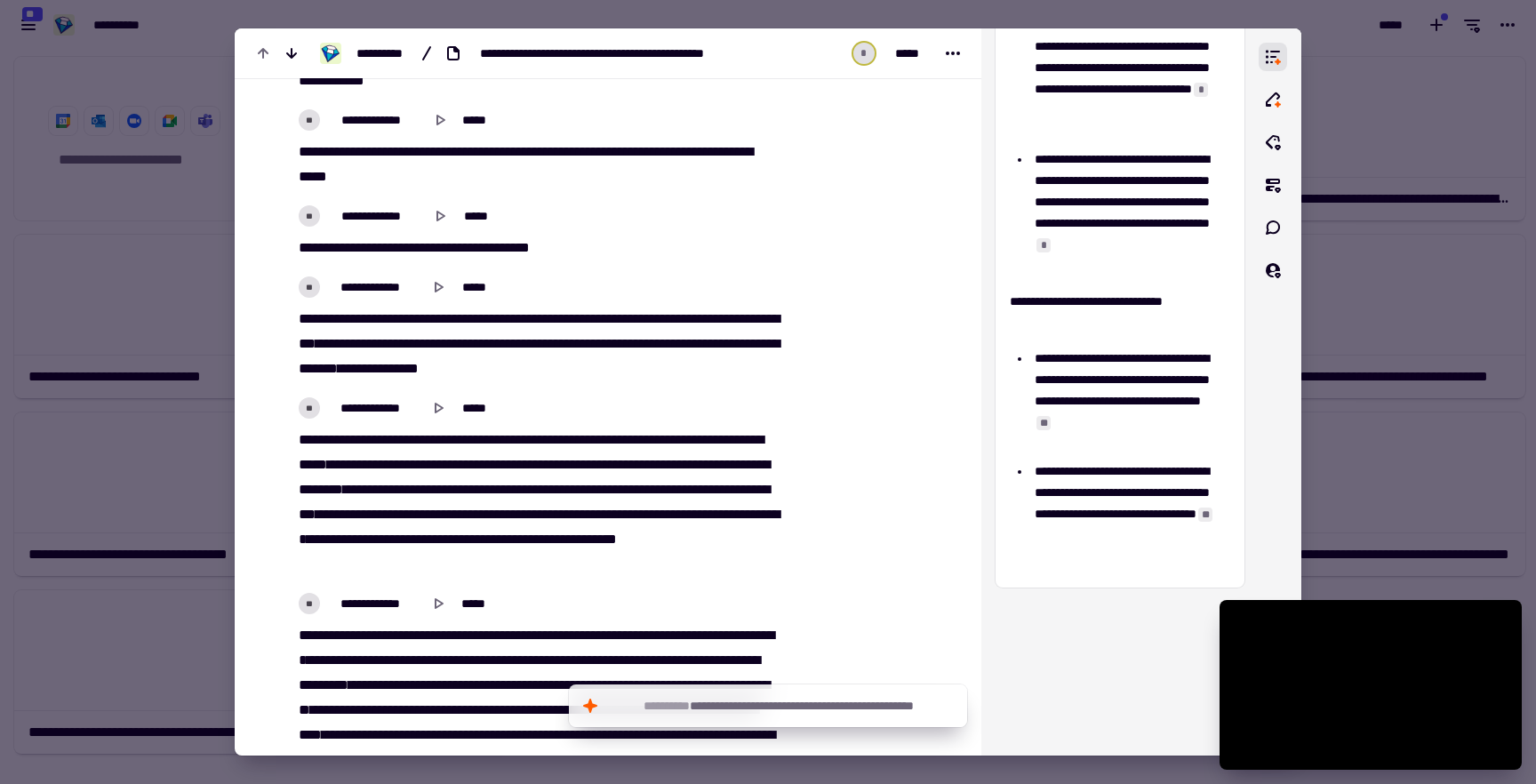 click at bounding box center [877, -3799] 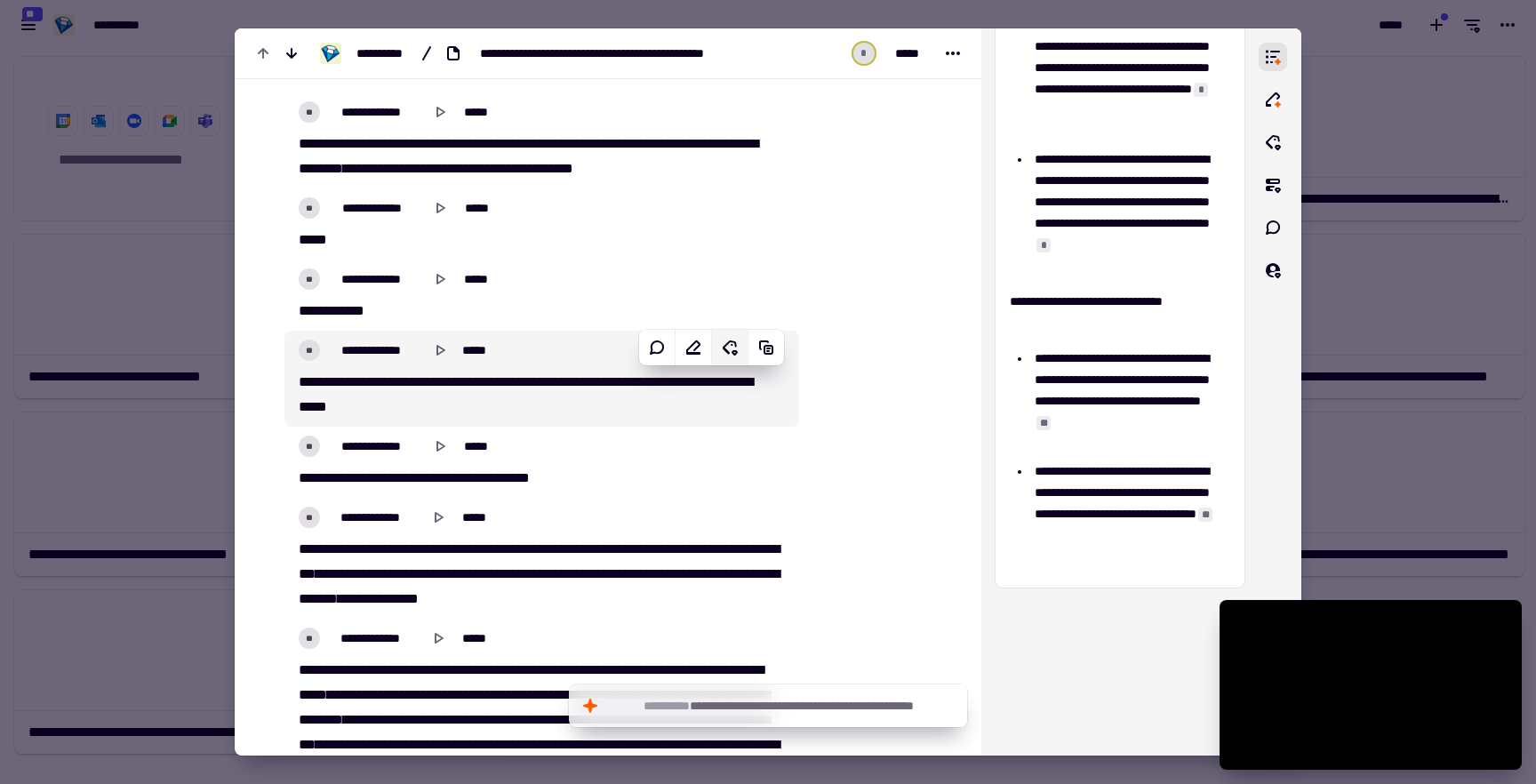 scroll, scrollTop: 17341, scrollLeft: 0, axis: vertical 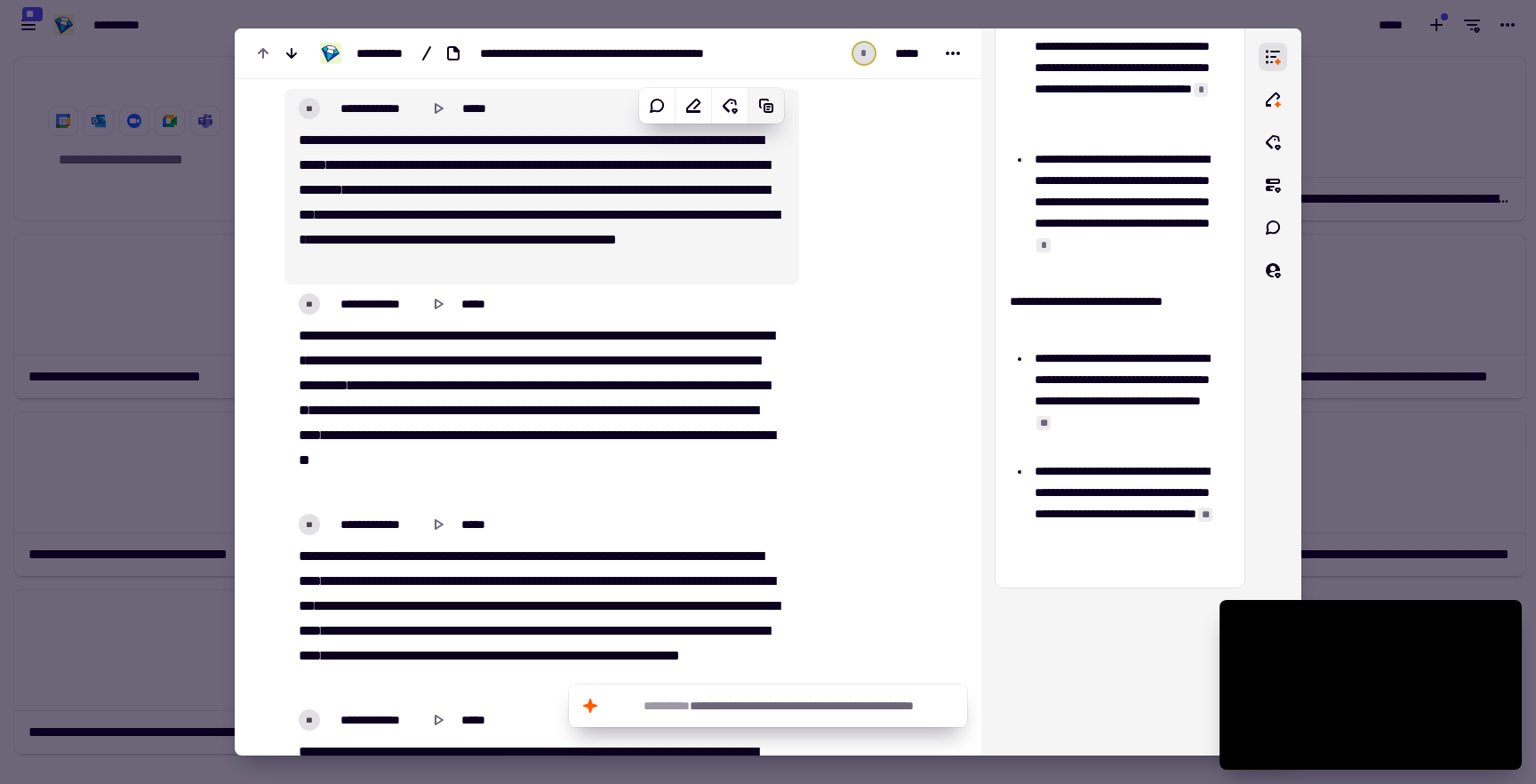 click 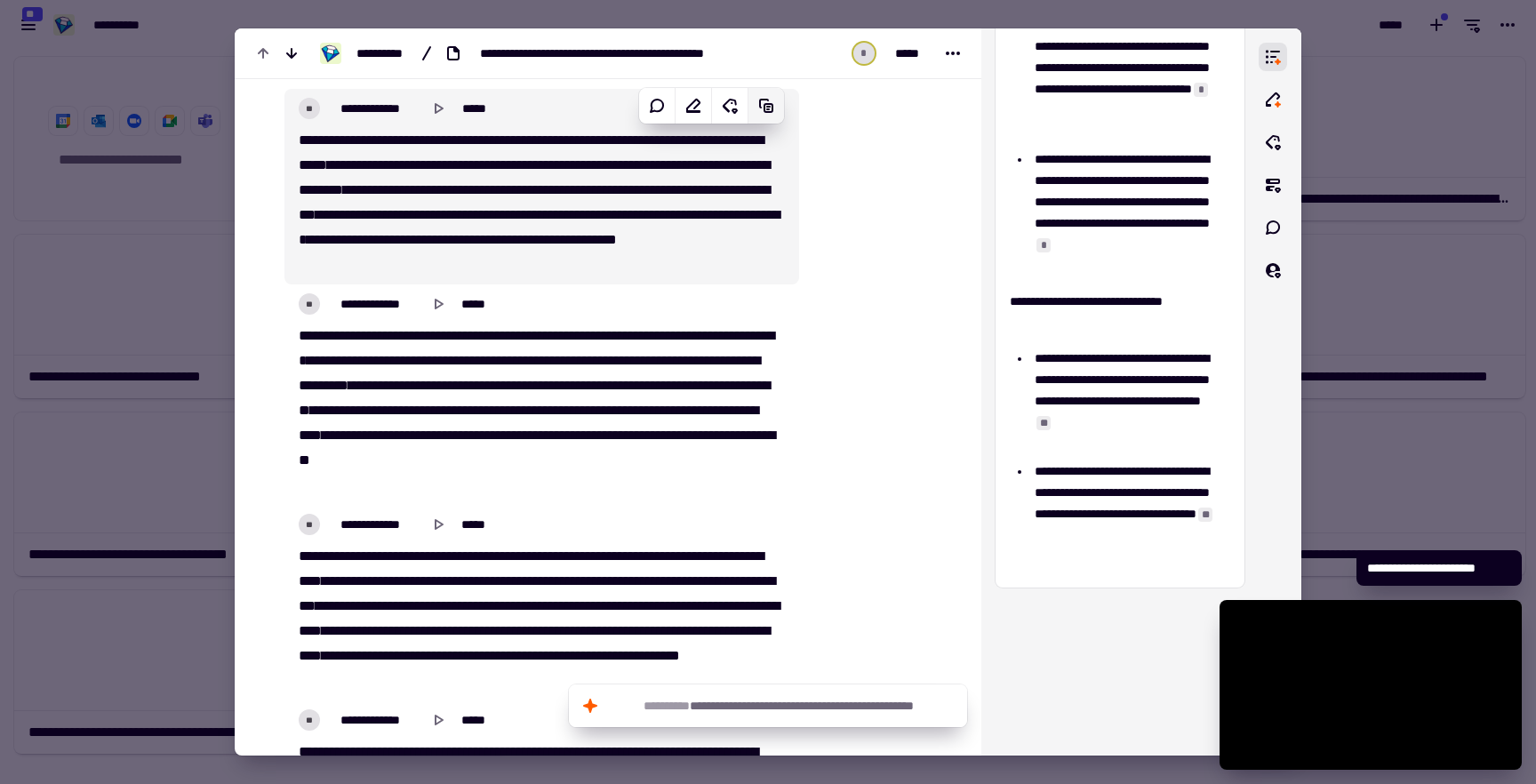 click 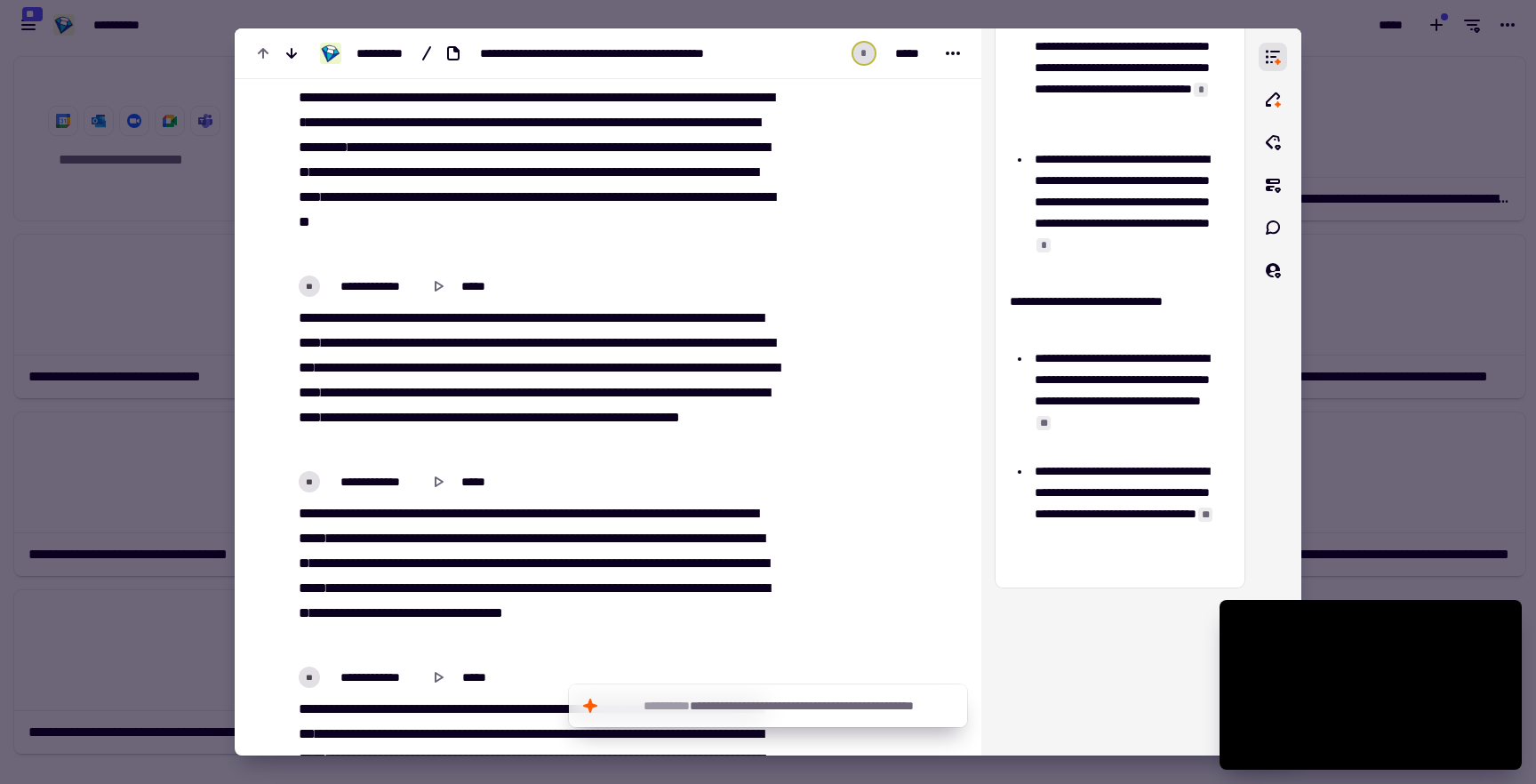 scroll, scrollTop: 18031, scrollLeft: 0, axis: vertical 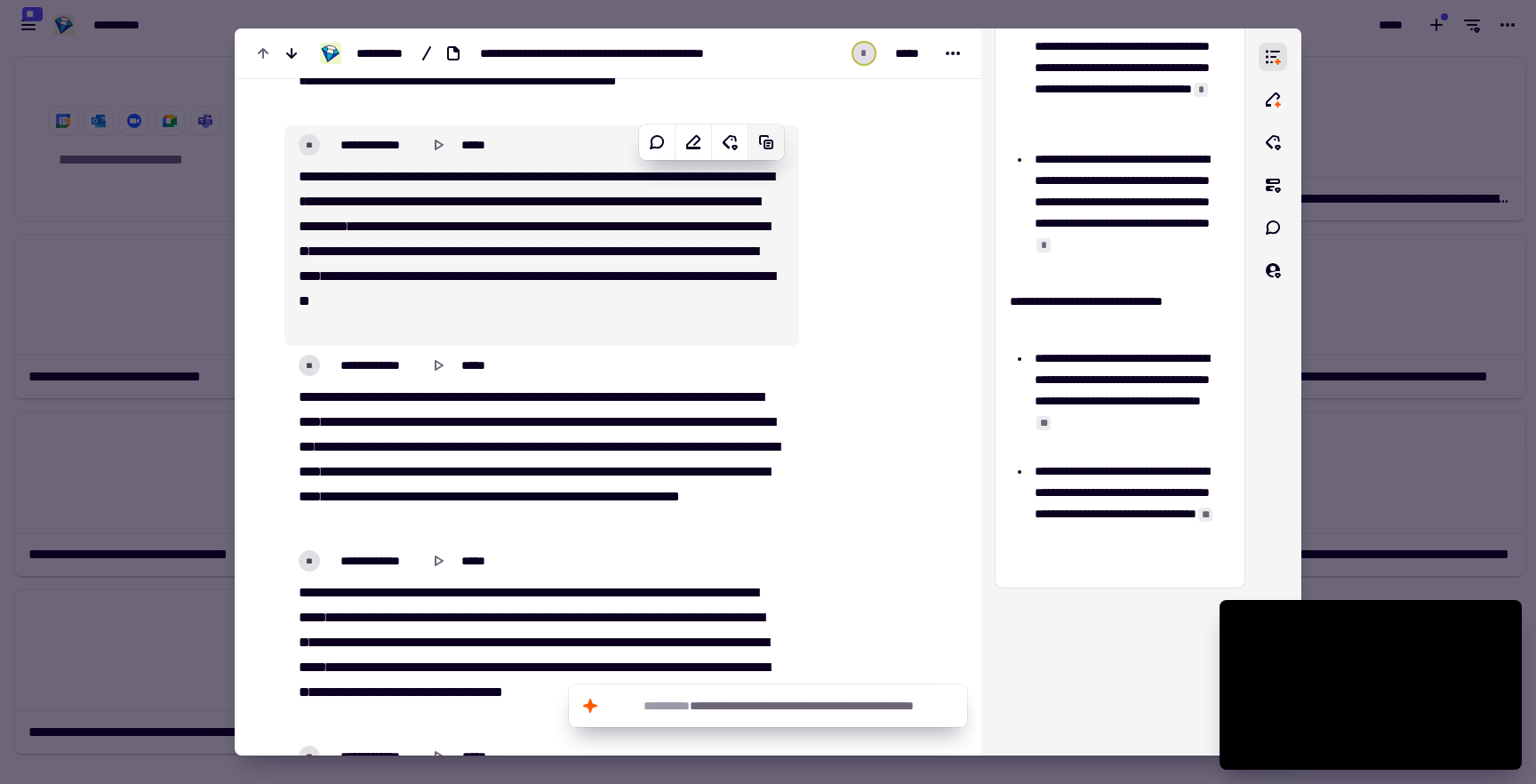 click 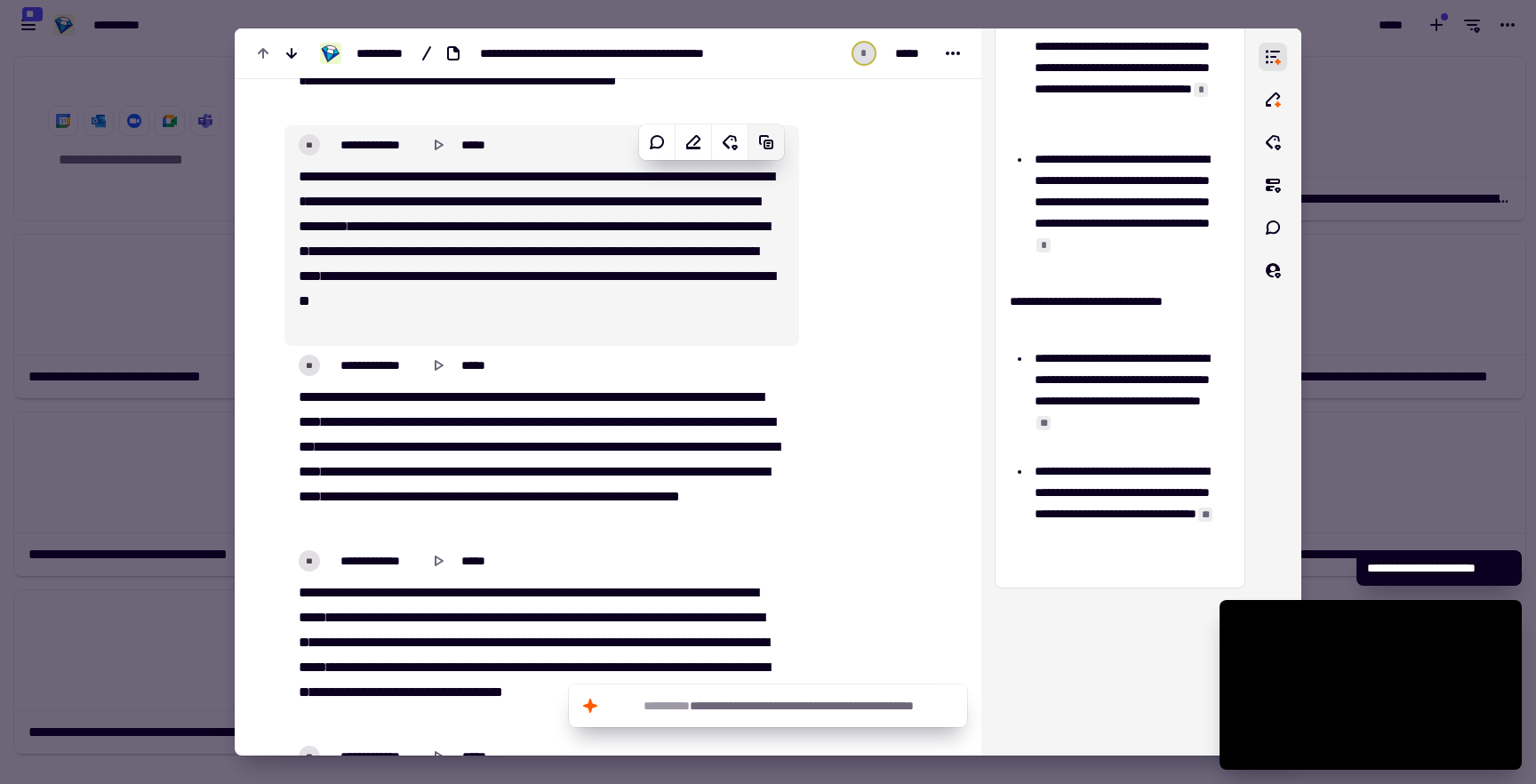 click 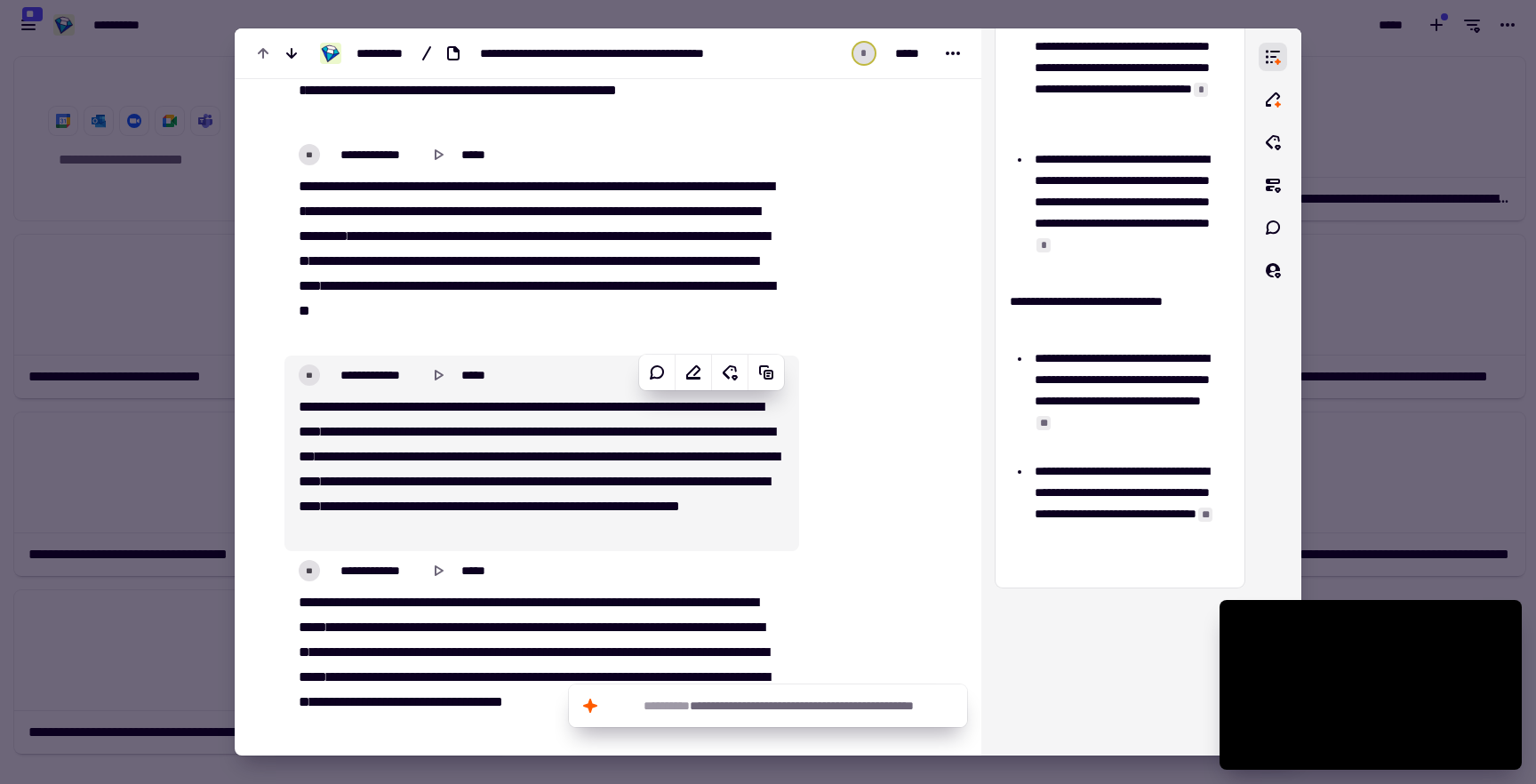 scroll, scrollTop: 18018, scrollLeft: 0, axis: vertical 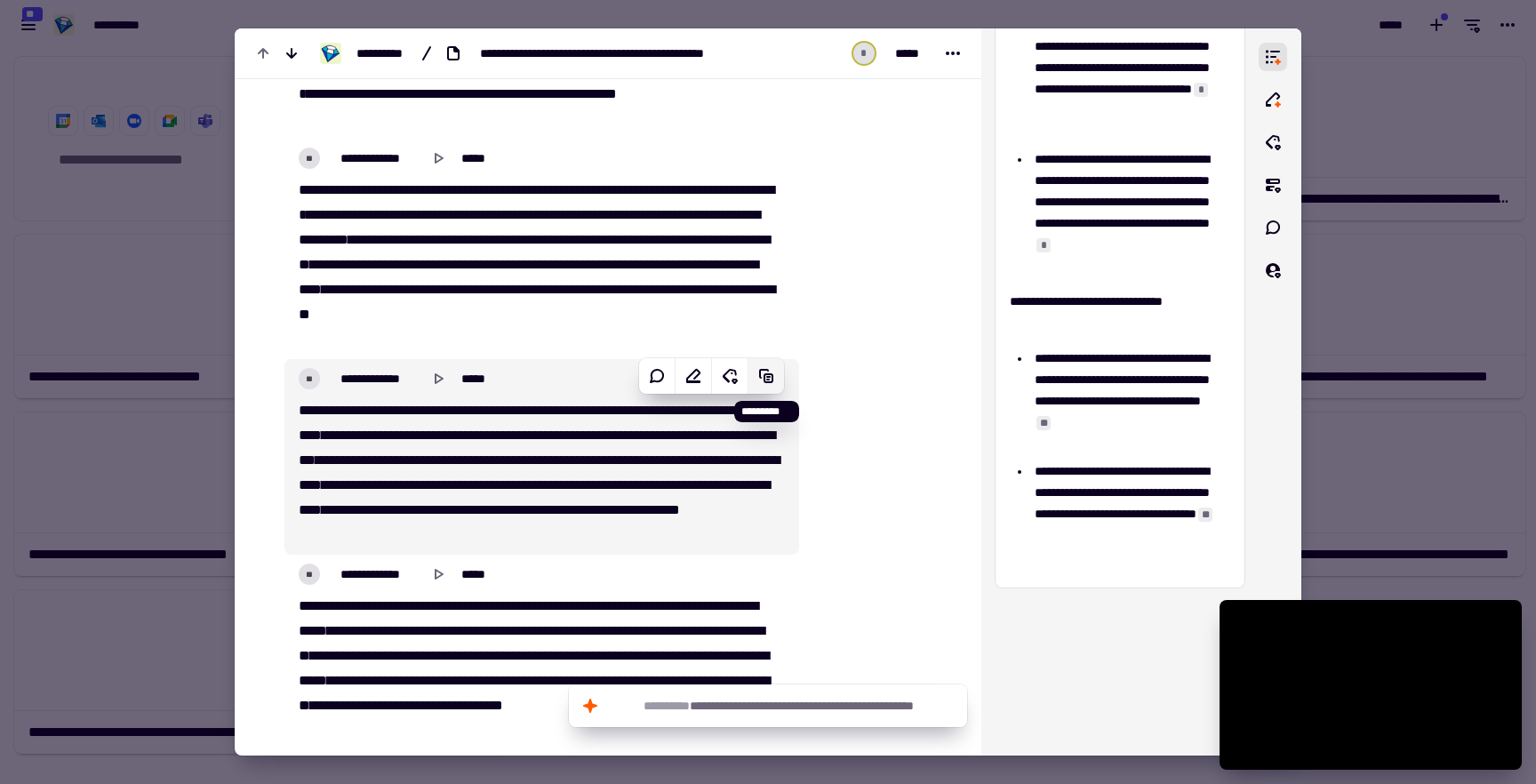 click 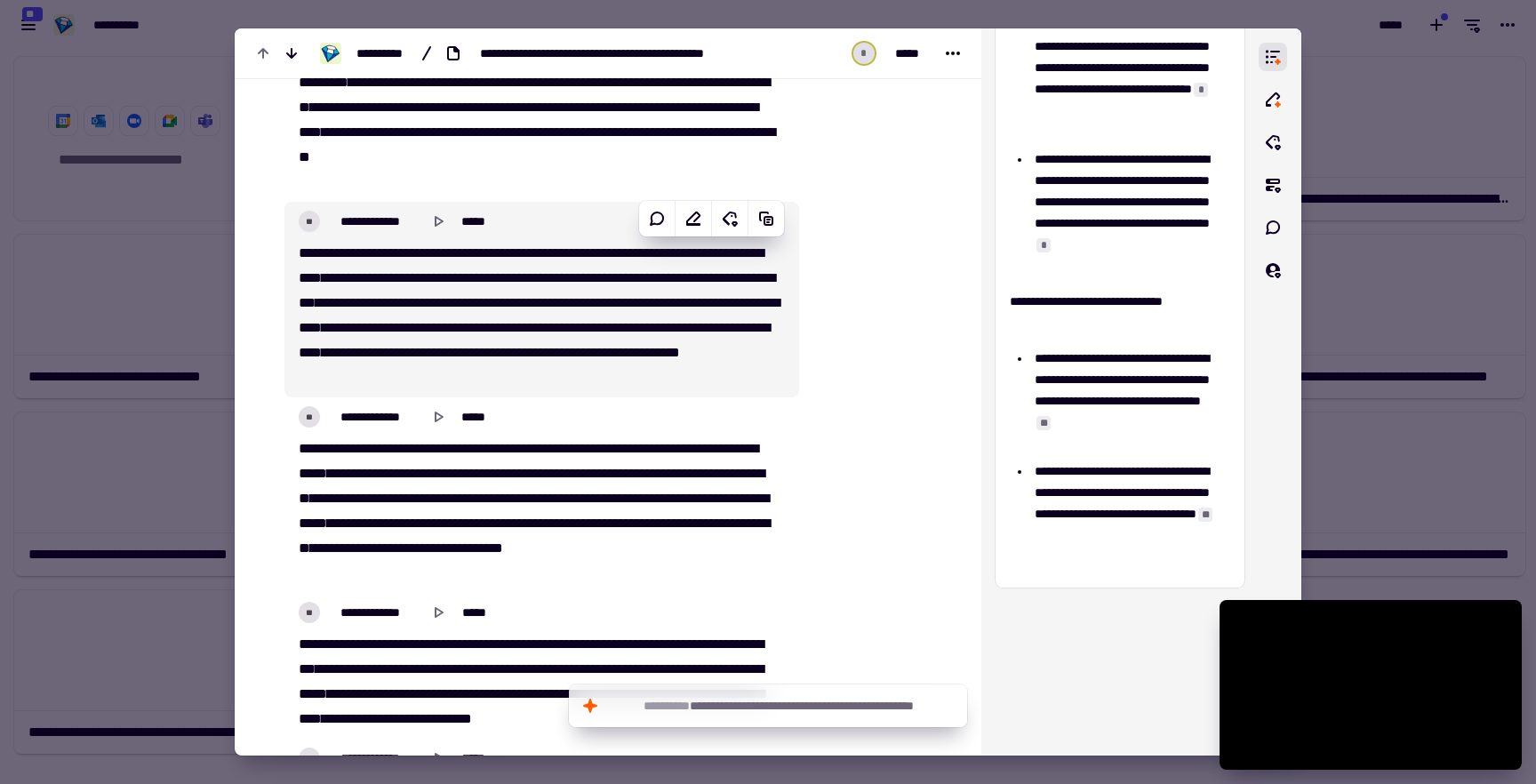 scroll, scrollTop: 18332, scrollLeft: 0, axis: vertical 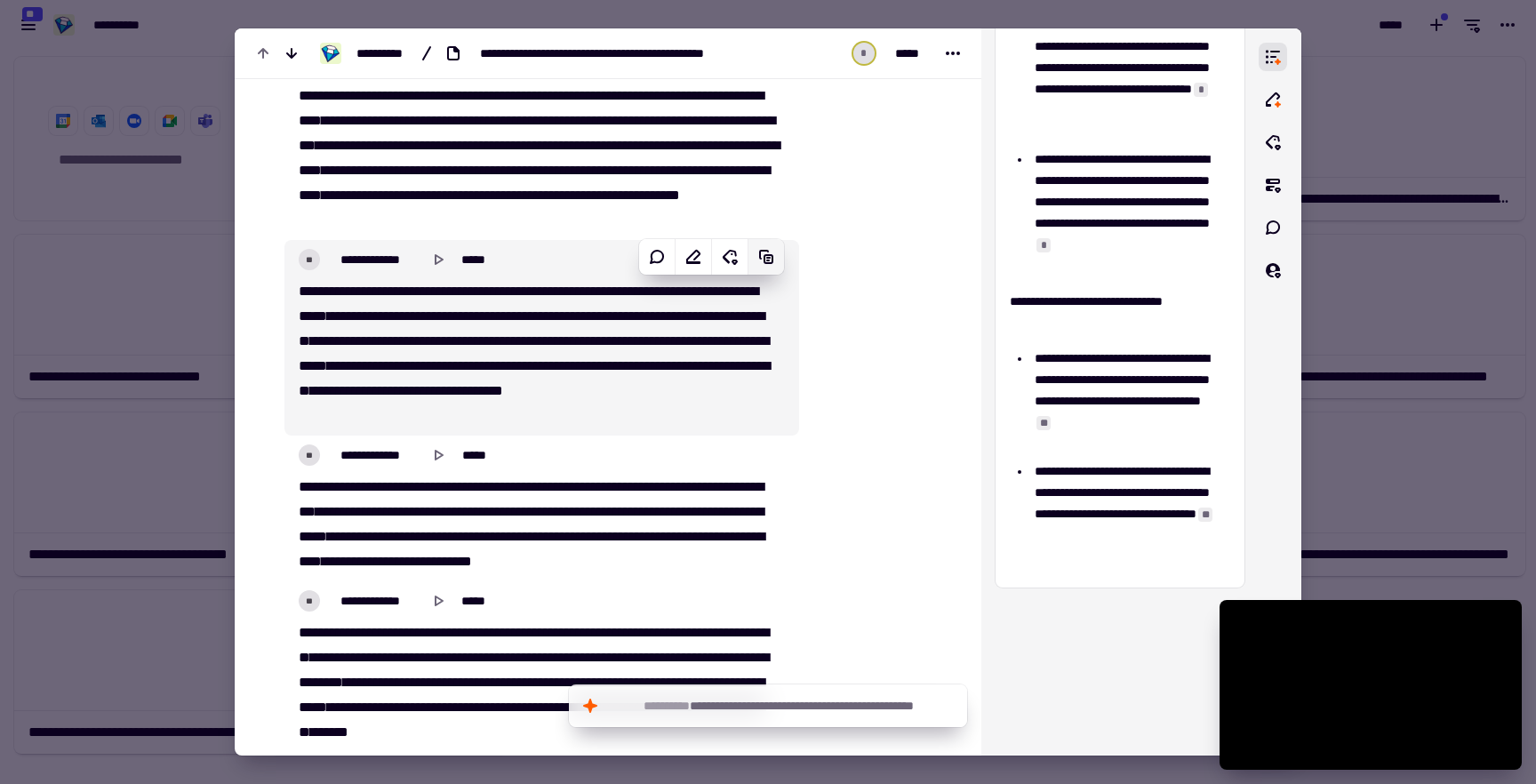 click 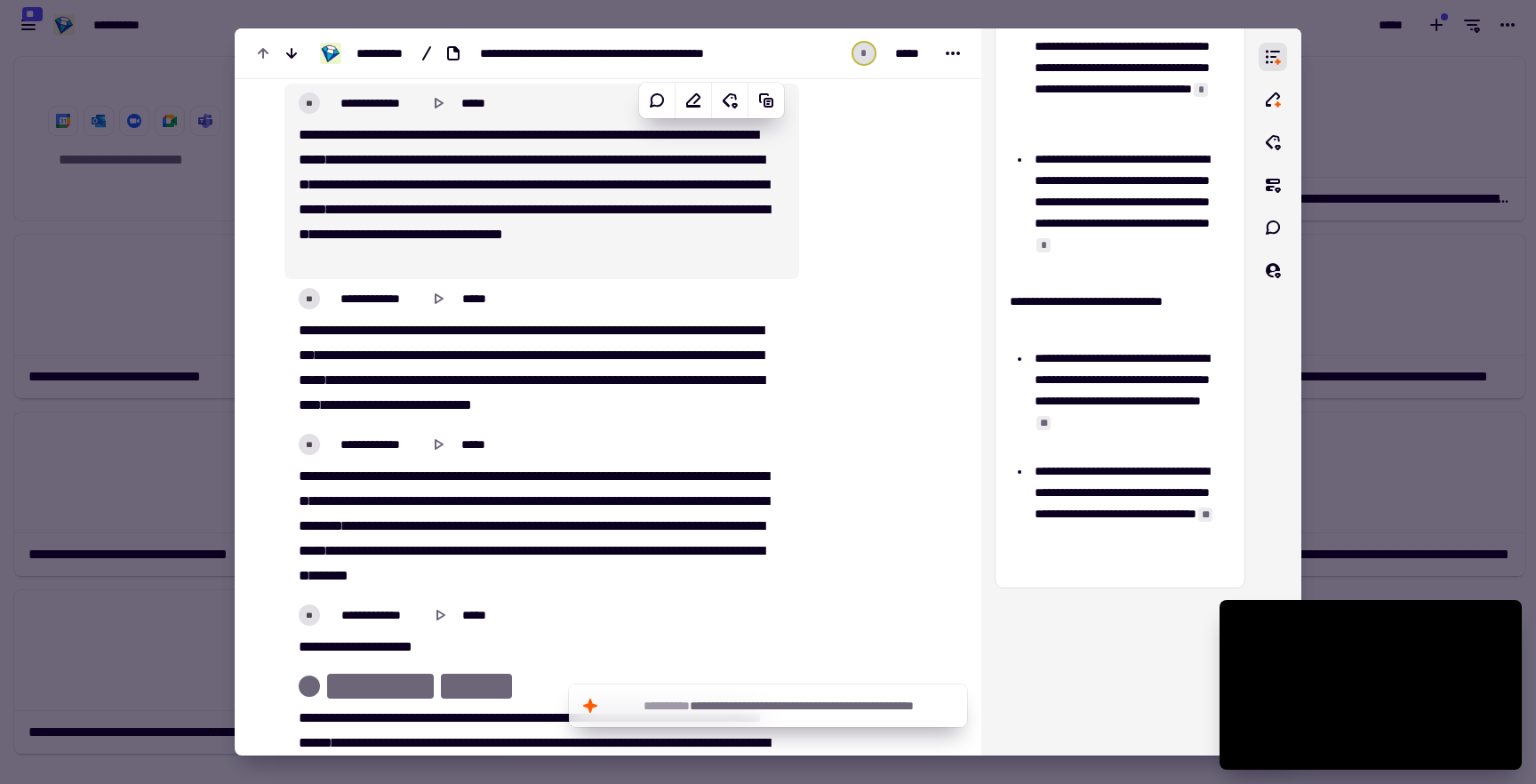 scroll, scrollTop: 18561, scrollLeft: 0, axis: vertical 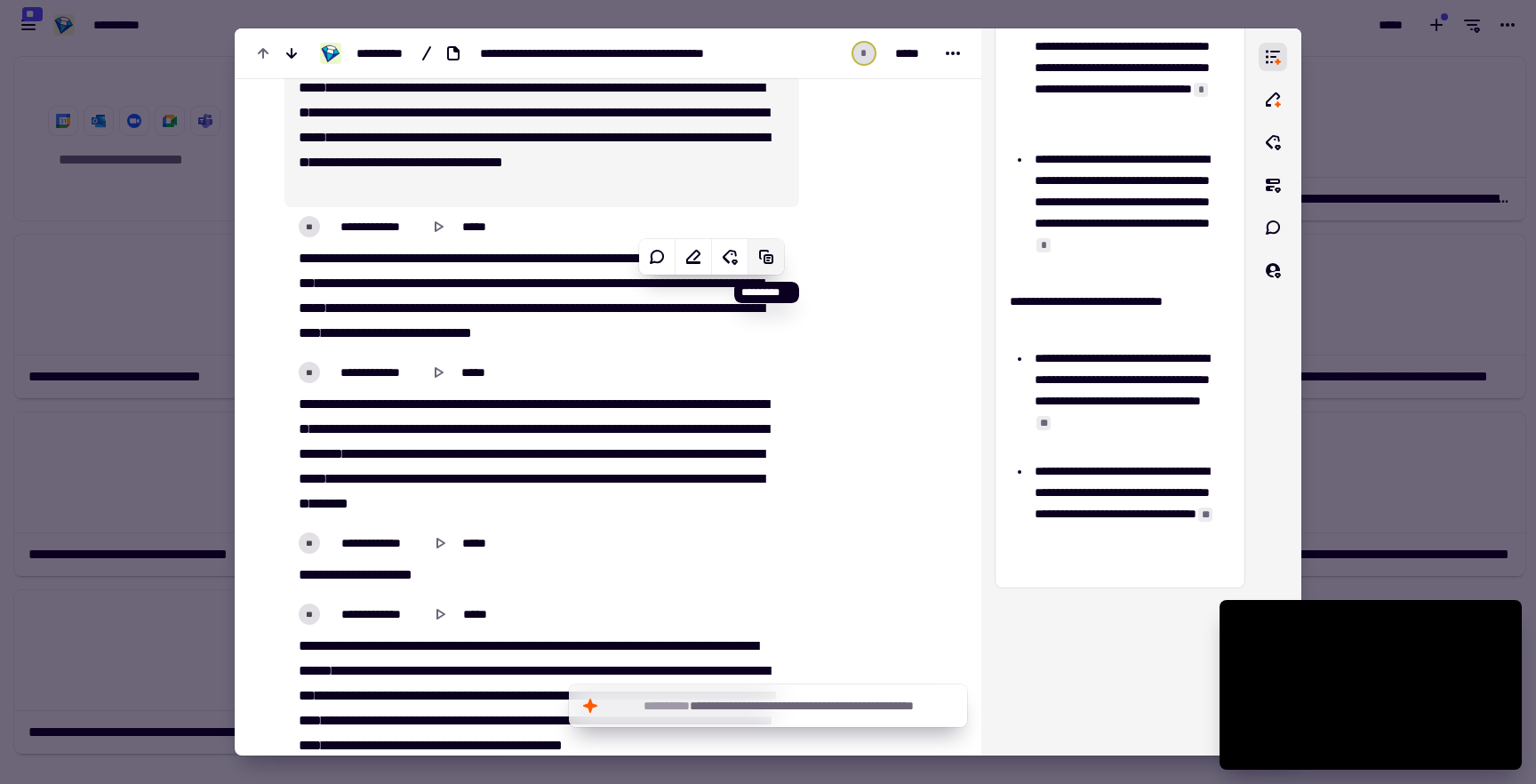 click 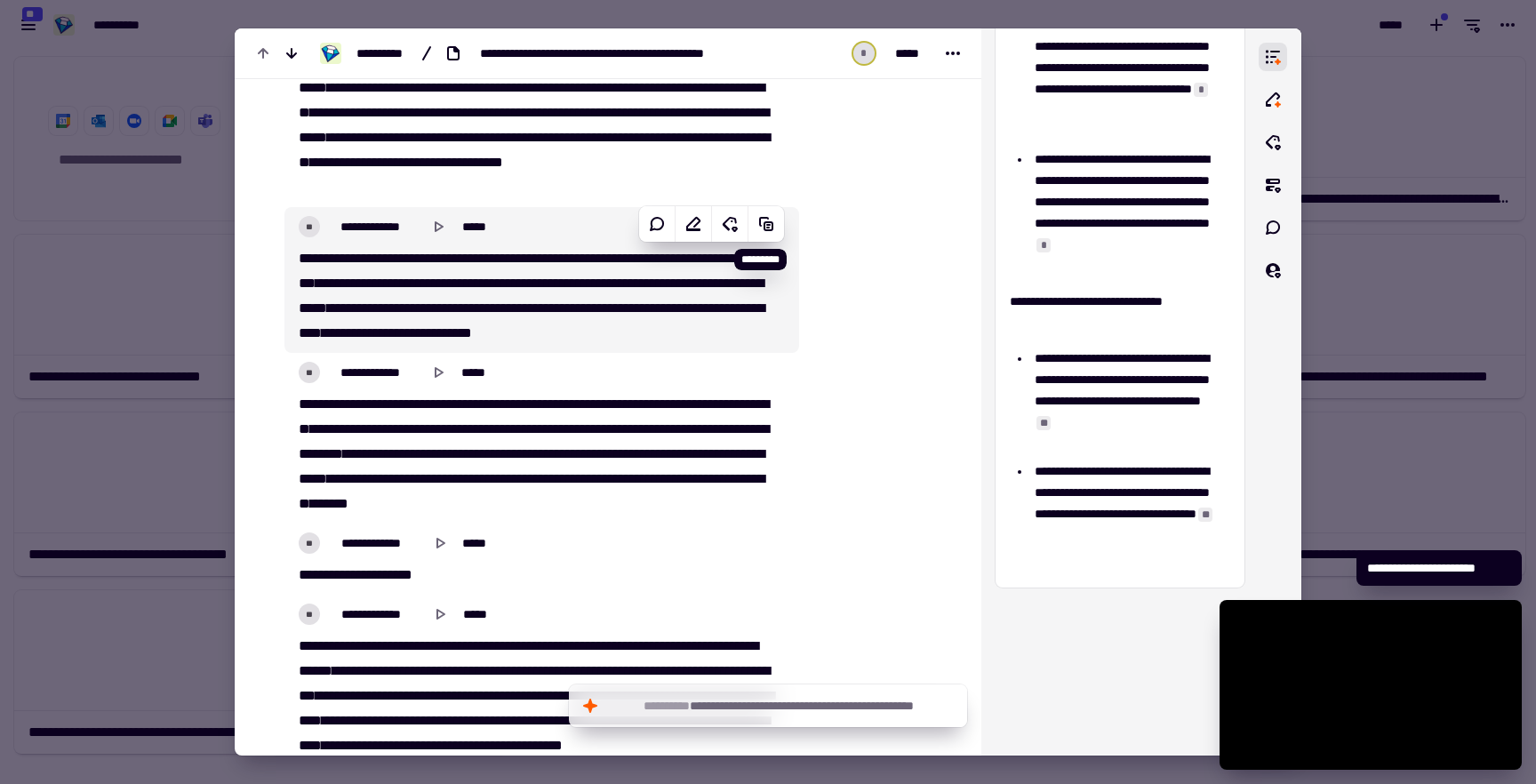 drag, startPoint x: 765, startPoint y: 226, endPoint x: 791, endPoint y: 239, distance: 29.068884 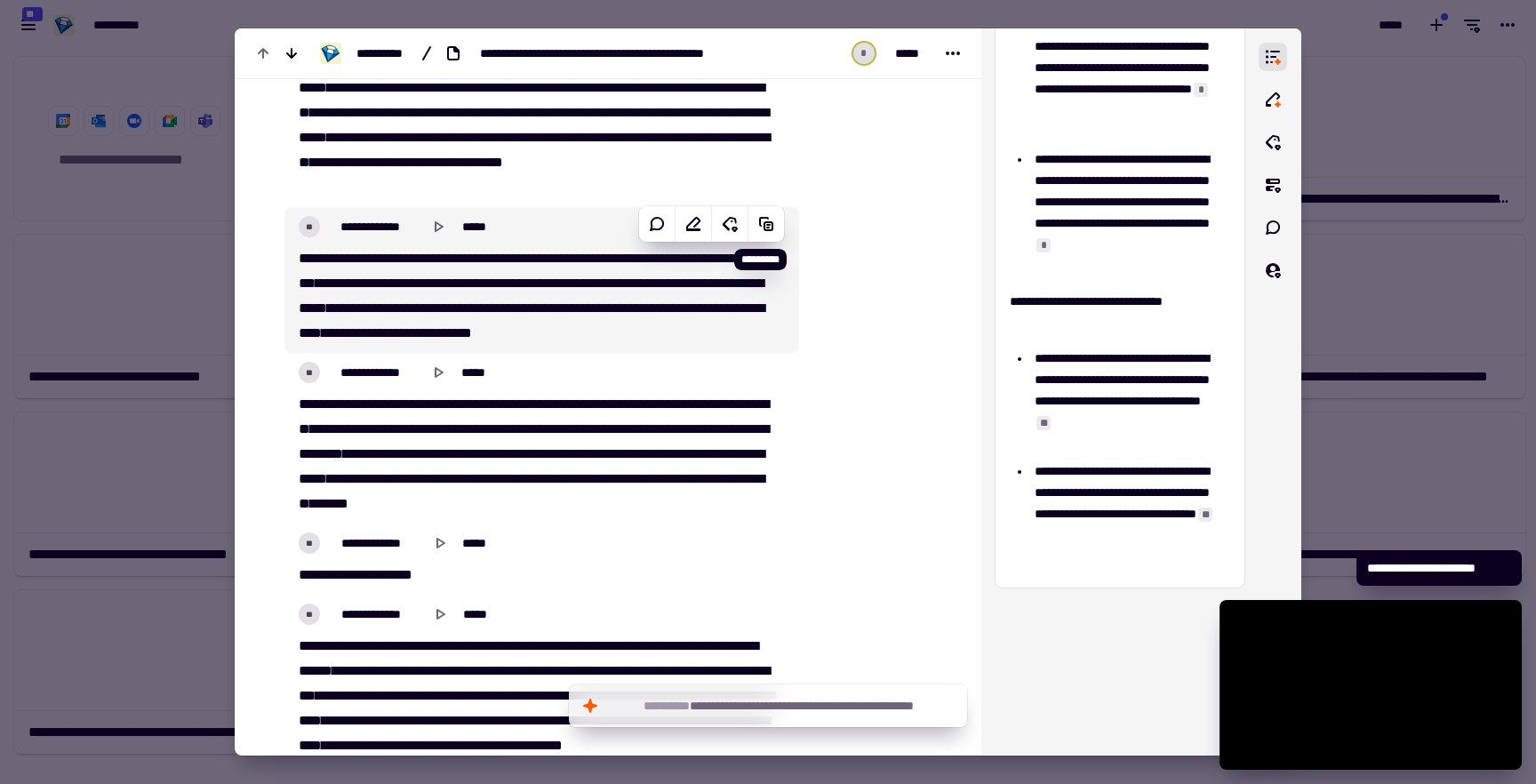 click 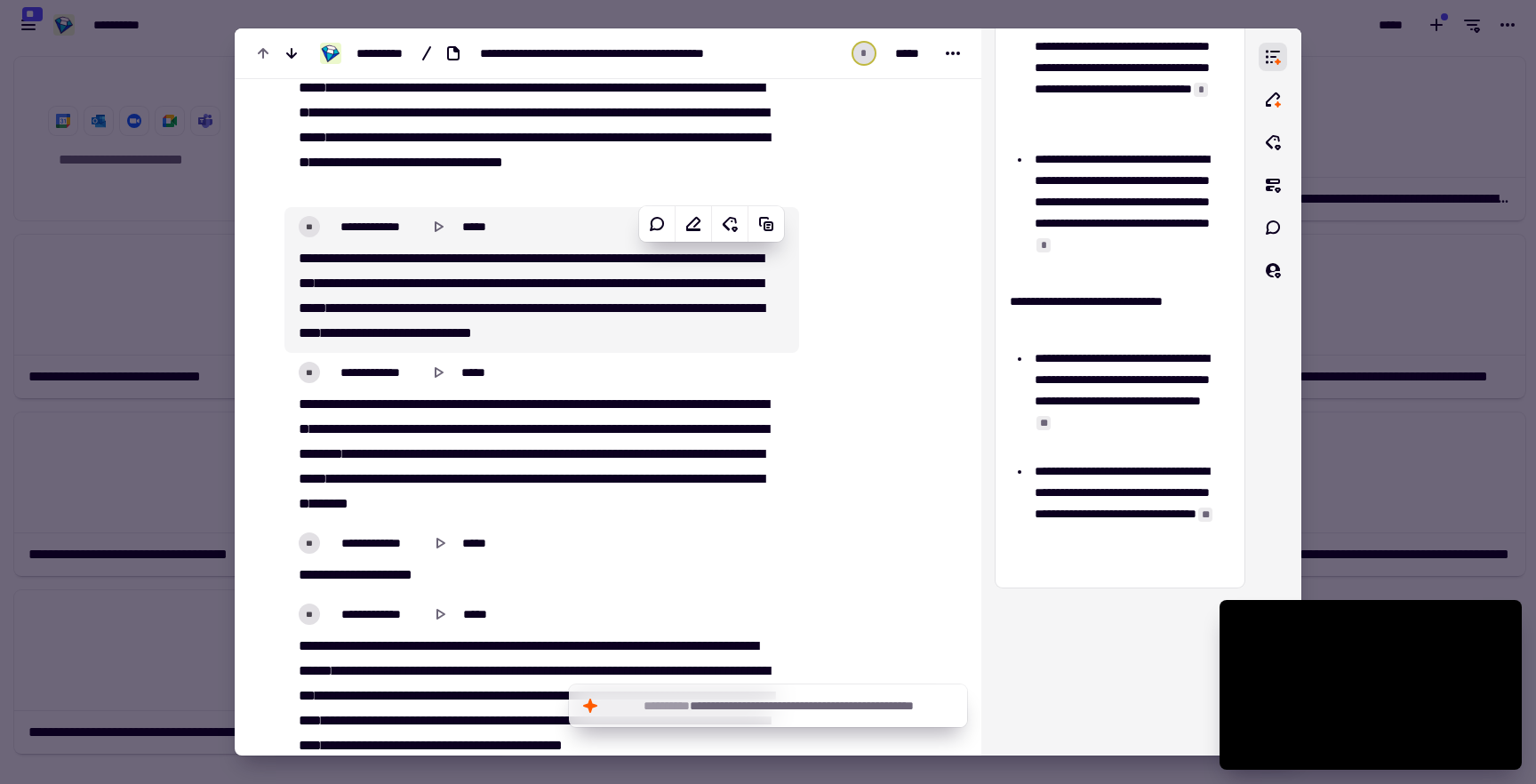 scroll, scrollTop: 18612, scrollLeft: 0, axis: vertical 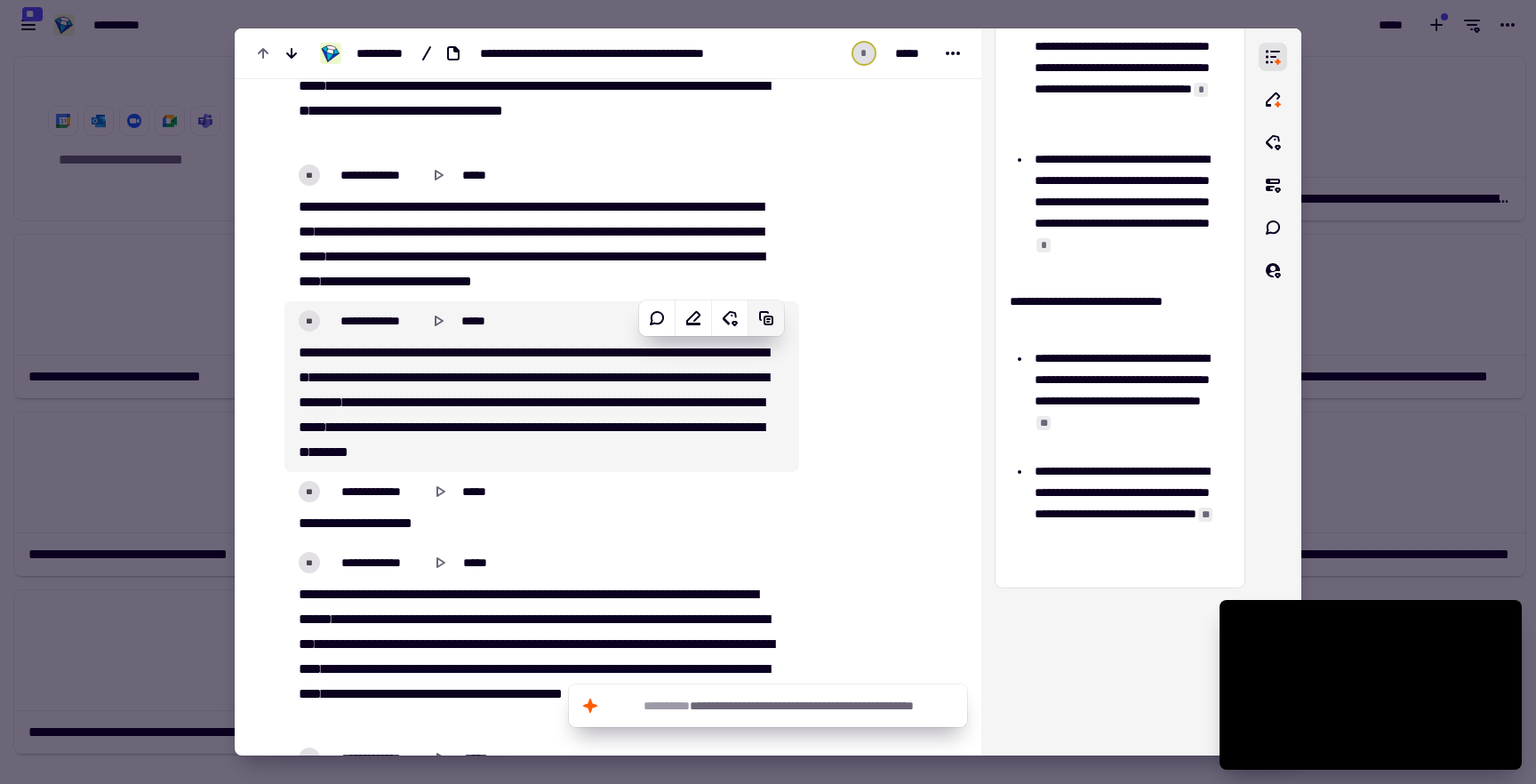 click 